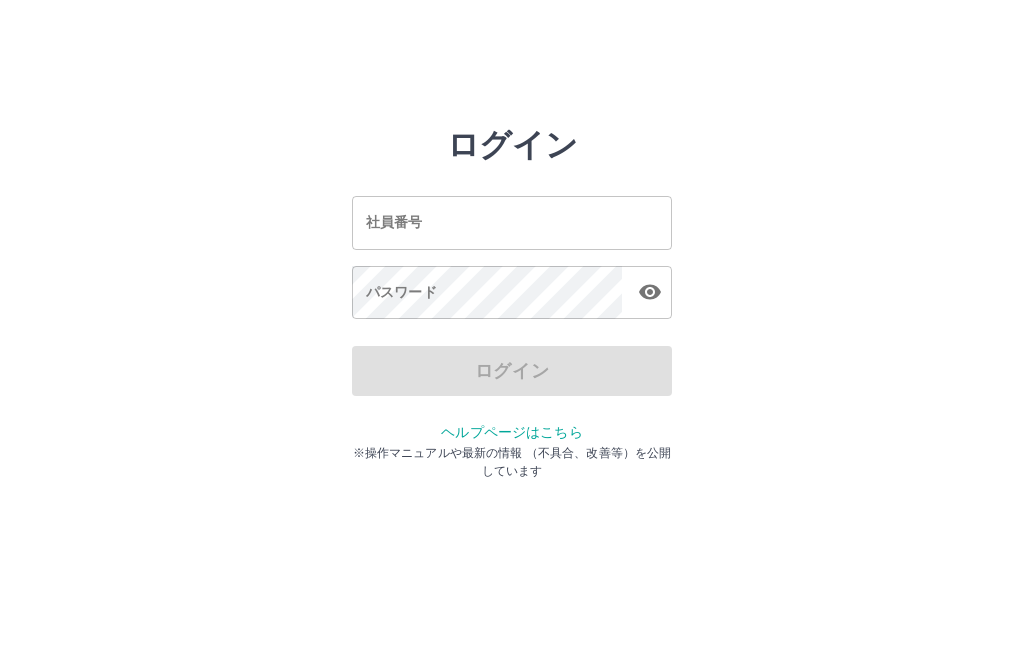 scroll, scrollTop: 0, scrollLeft: 0, axis: both 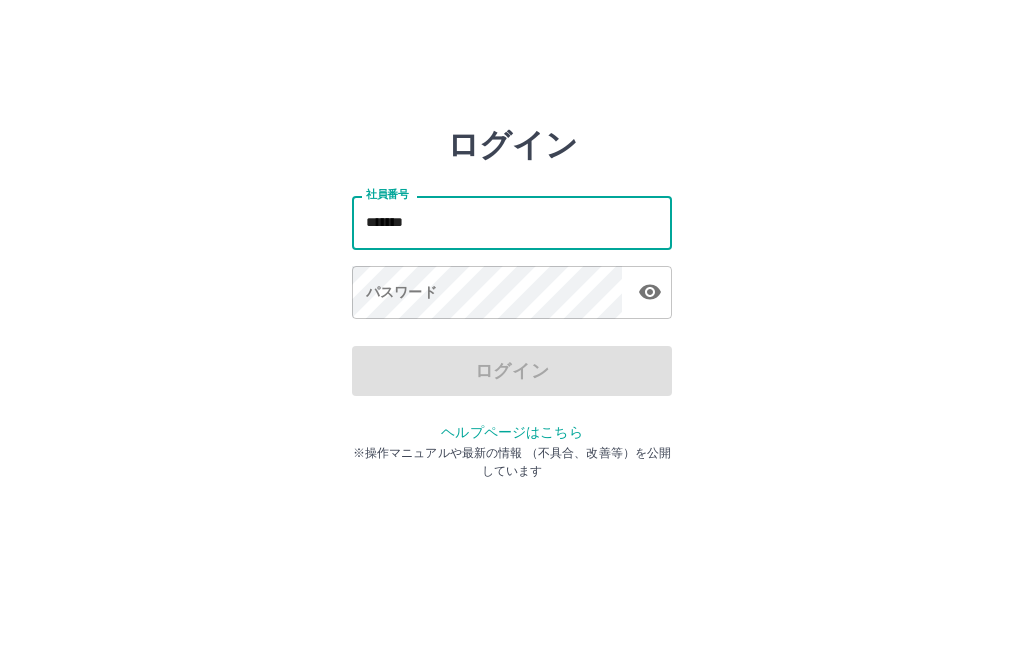 type on "*******" 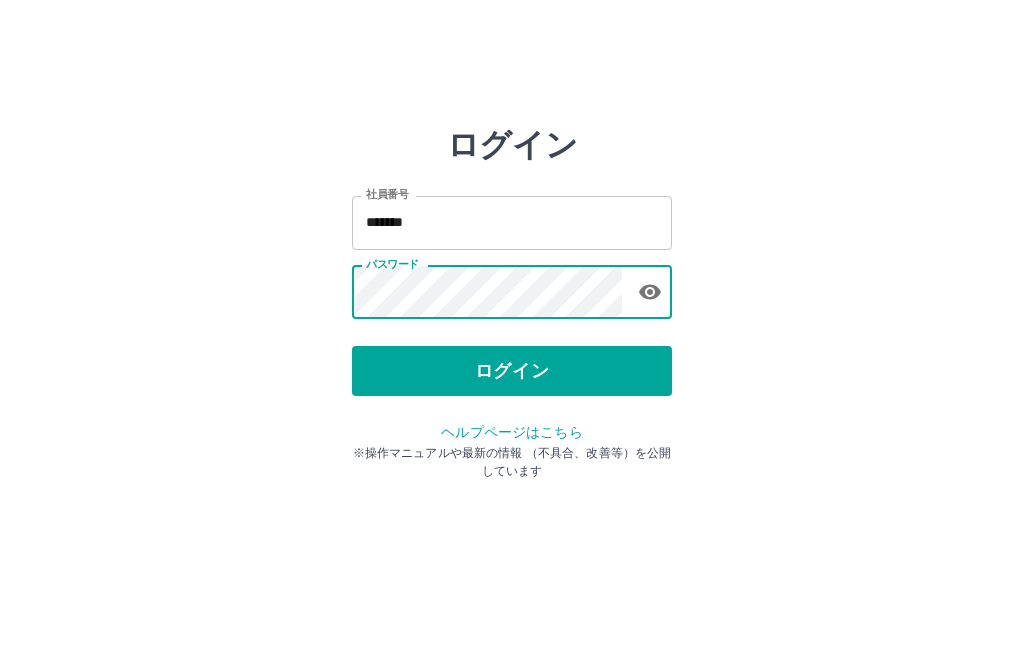 click on "ログイン" at bounding box center (512, 371) 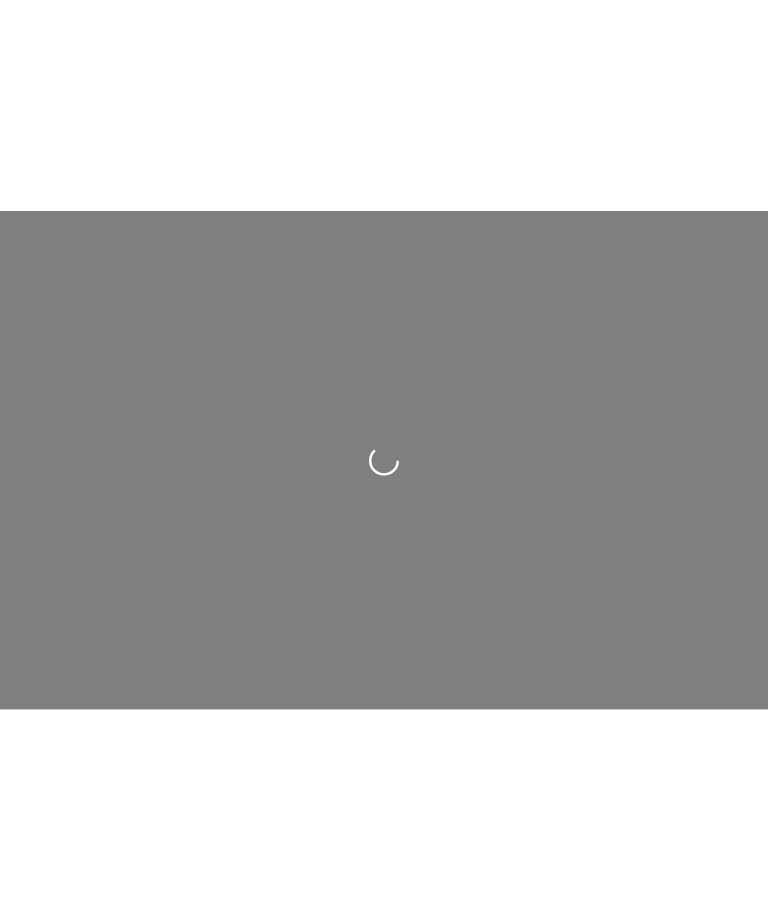 scroll, scrollTop: 0, scrollLeft: 0, axis: both 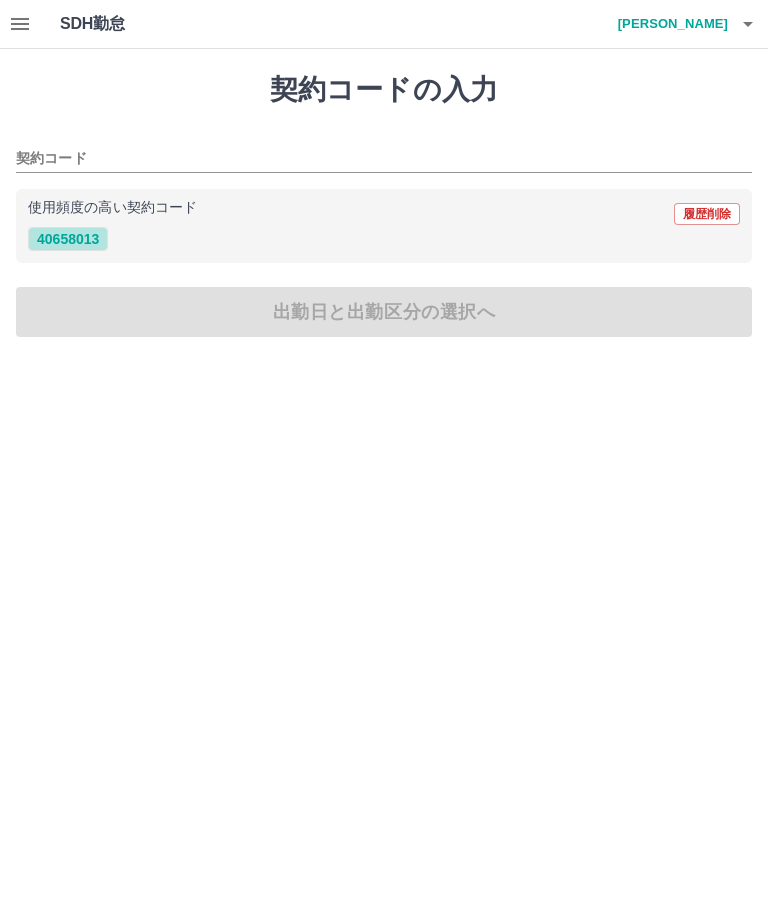 click on "40658013" at bounding box center [68, 239] 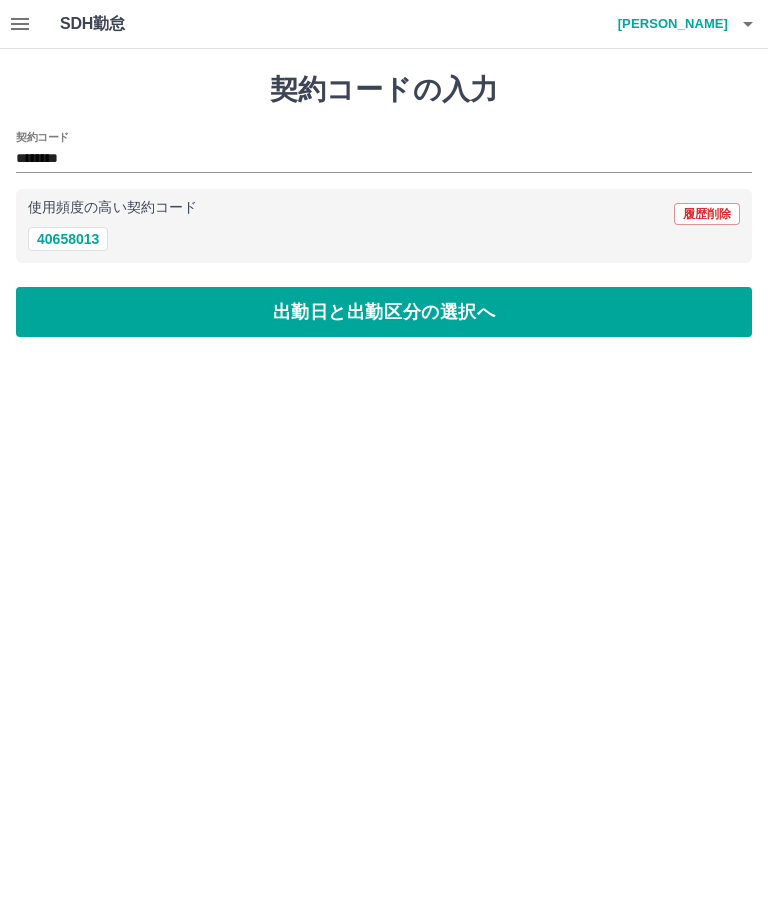 click on "出勤日と出勤区分の選択へ" at bounding box center (384, 312) 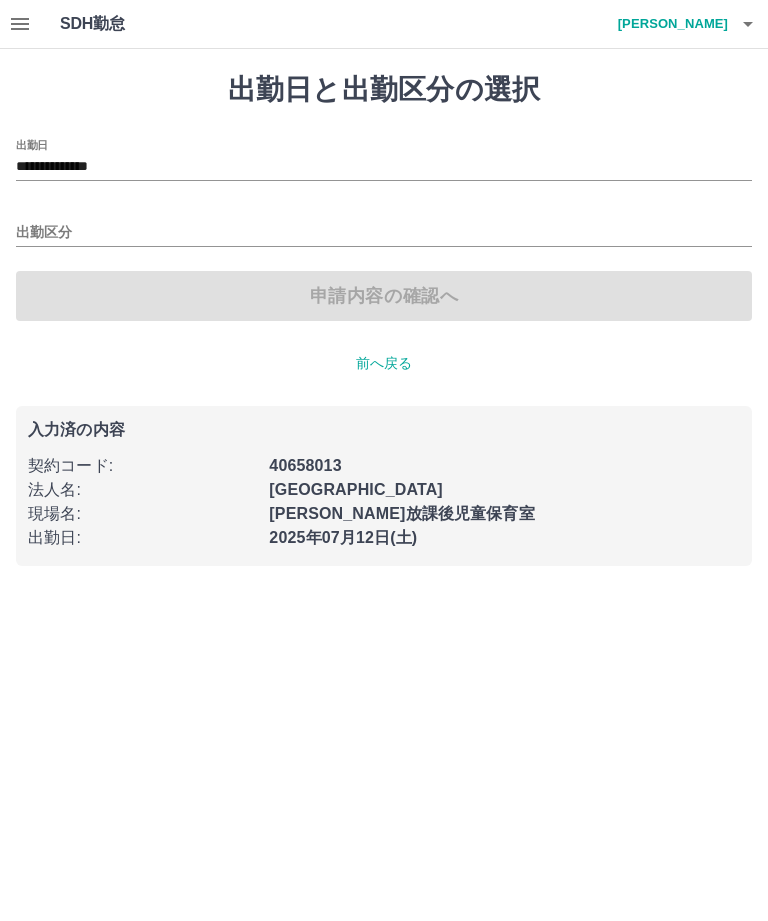 click on "出勤区分" at bounding box center (384, 233) 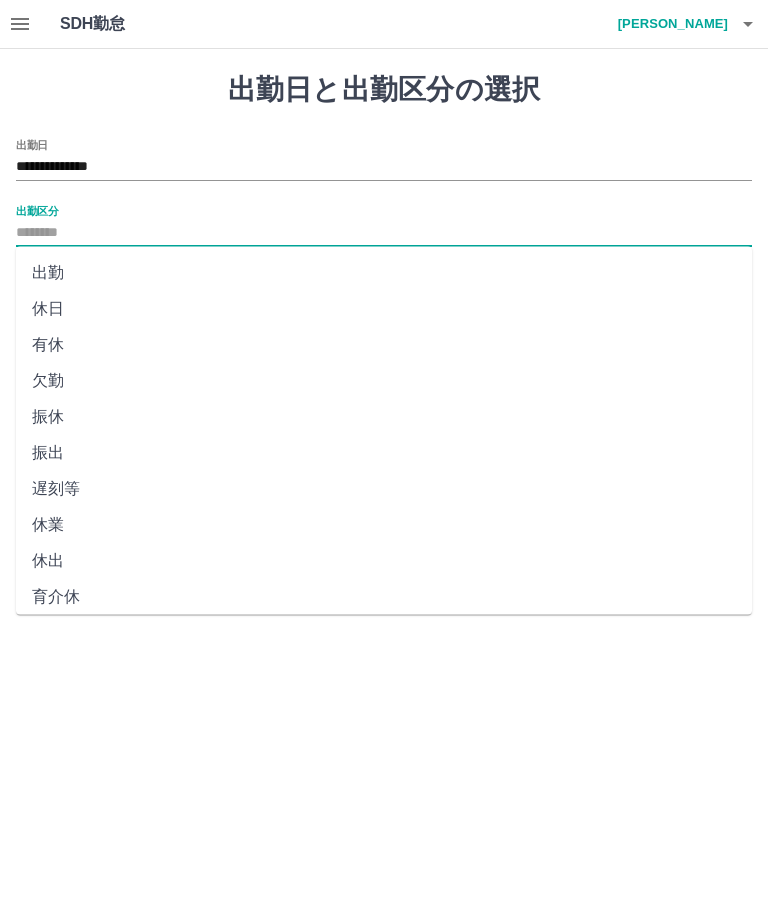 click on "出勤" at bounding box center [384, 273] 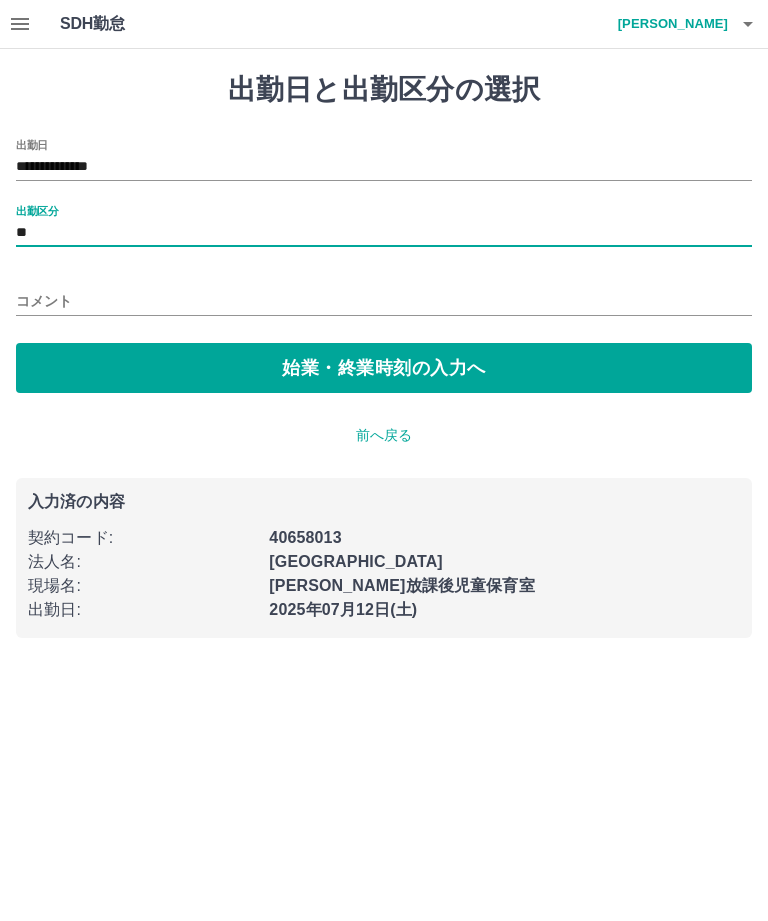 click on "始業・終業時刻の入力へ" at bounding box center [384, 368] 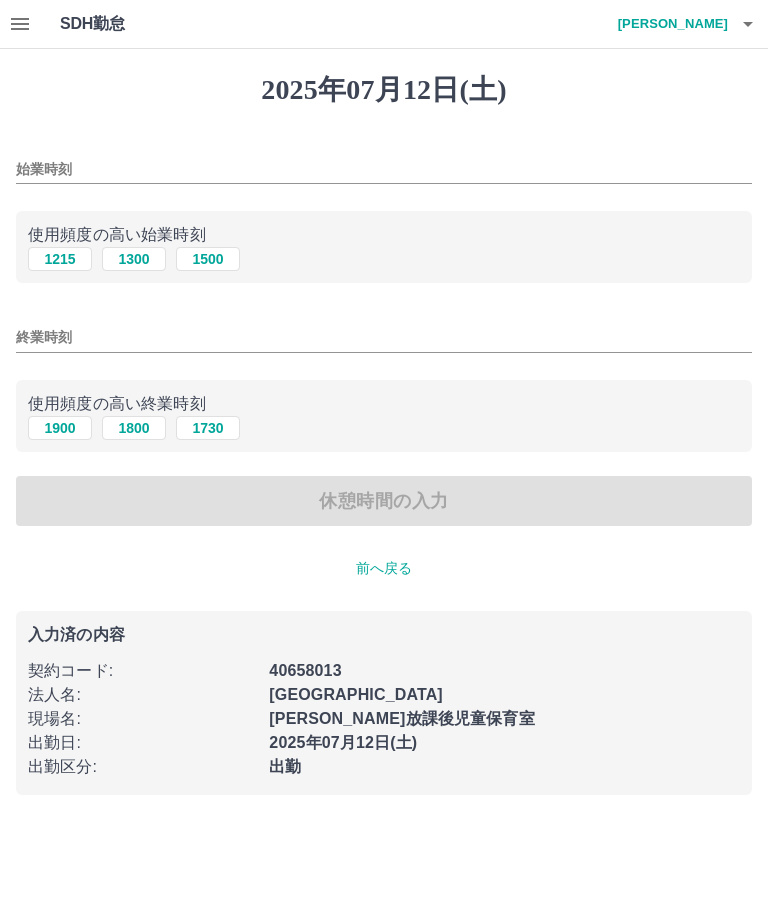 click on "始業時刻" at bounding box center [384, 169] 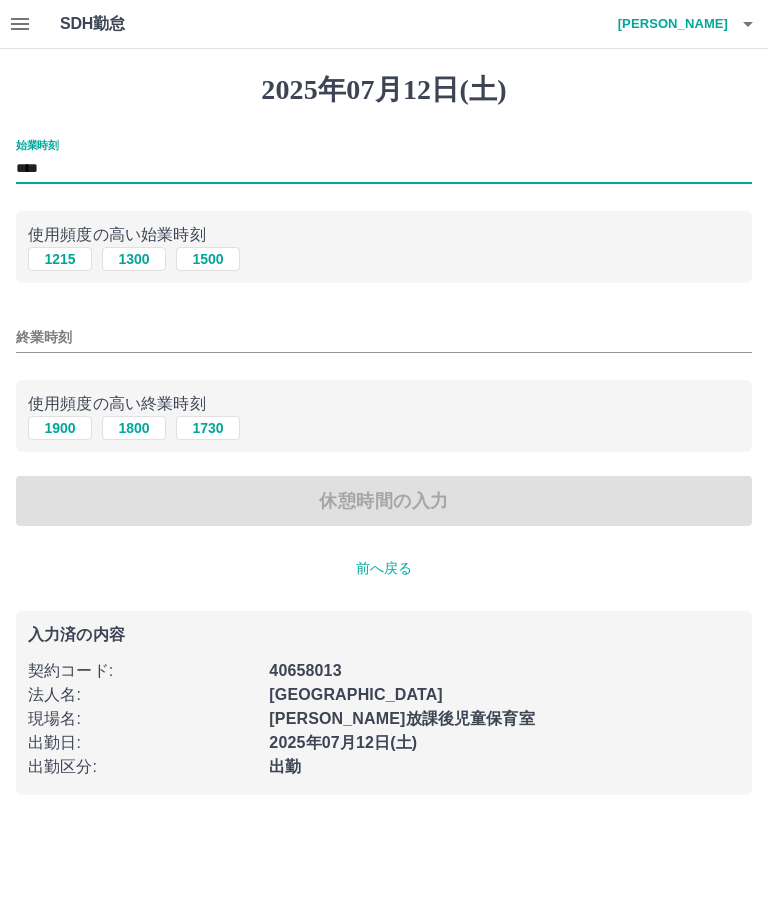 type on "****" 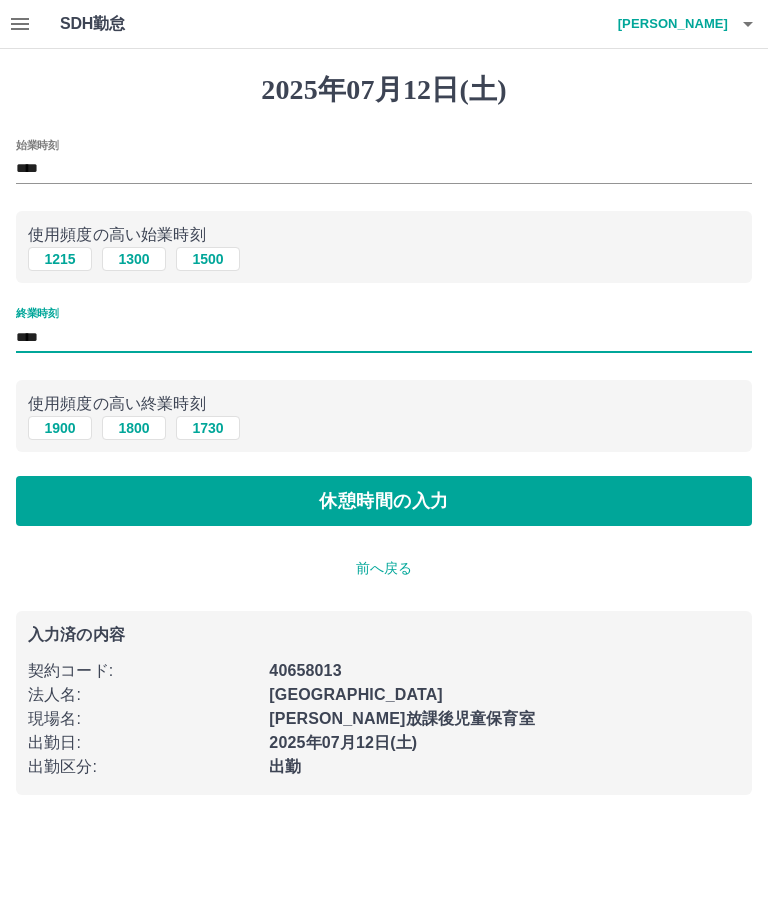 type on "****" 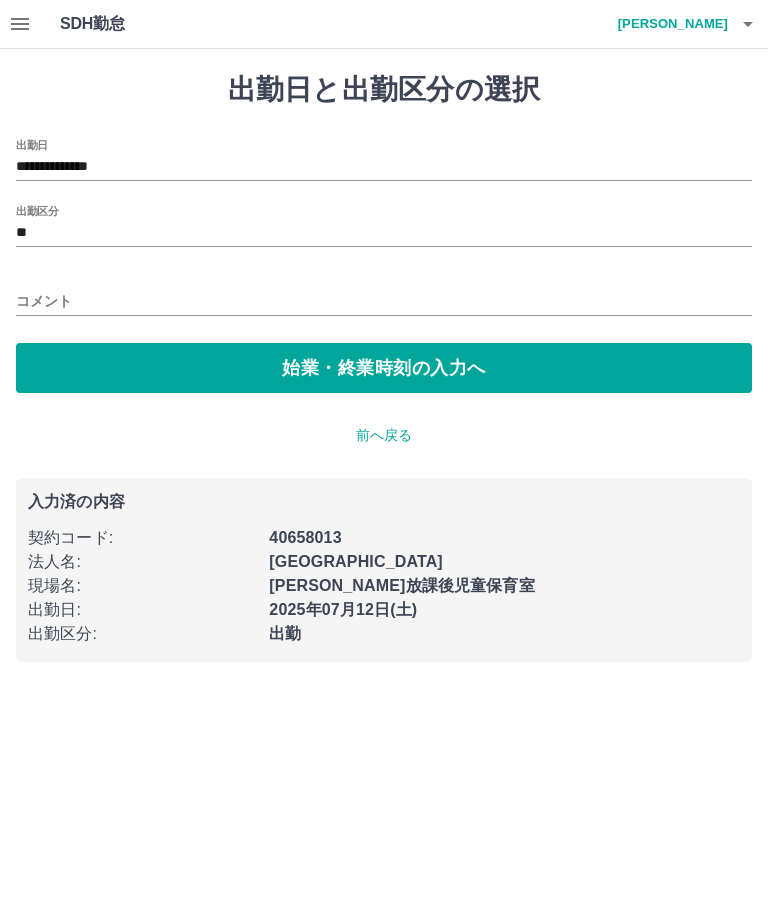 click on "始業・終業時刻の入力へ" at bounding box center (384, 368) 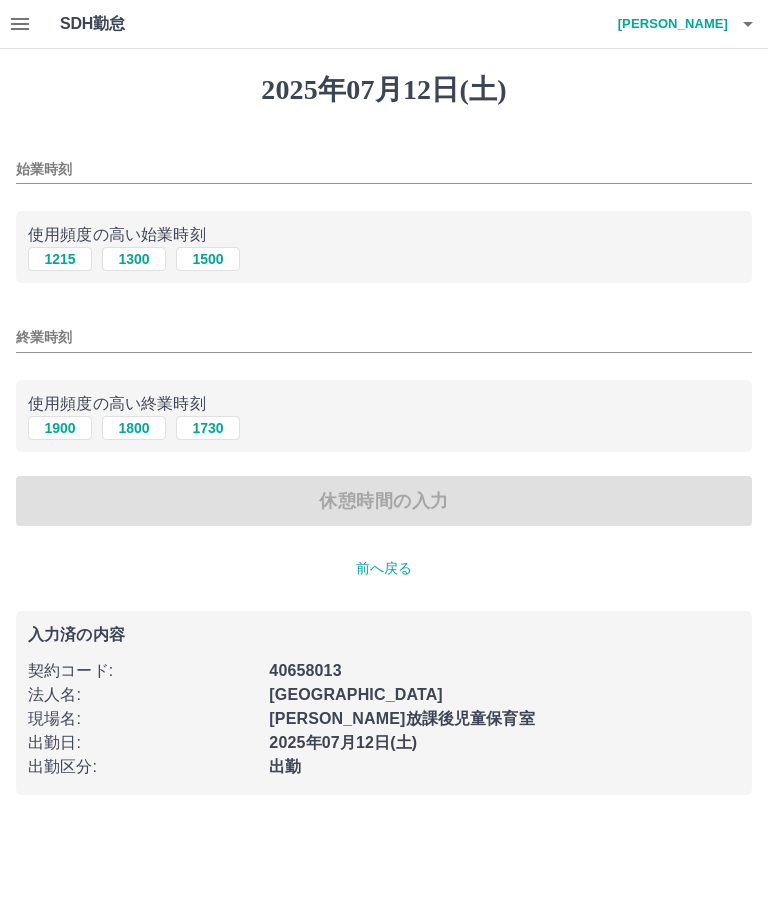click on "始業時刻" at bounding box center [384, 169] 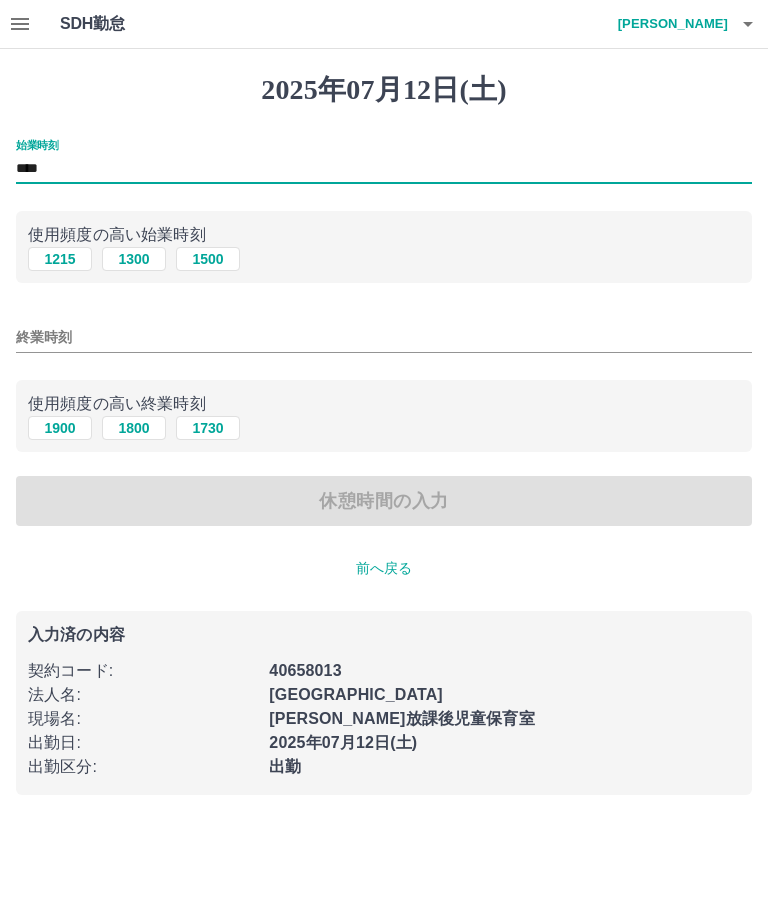type on "****" 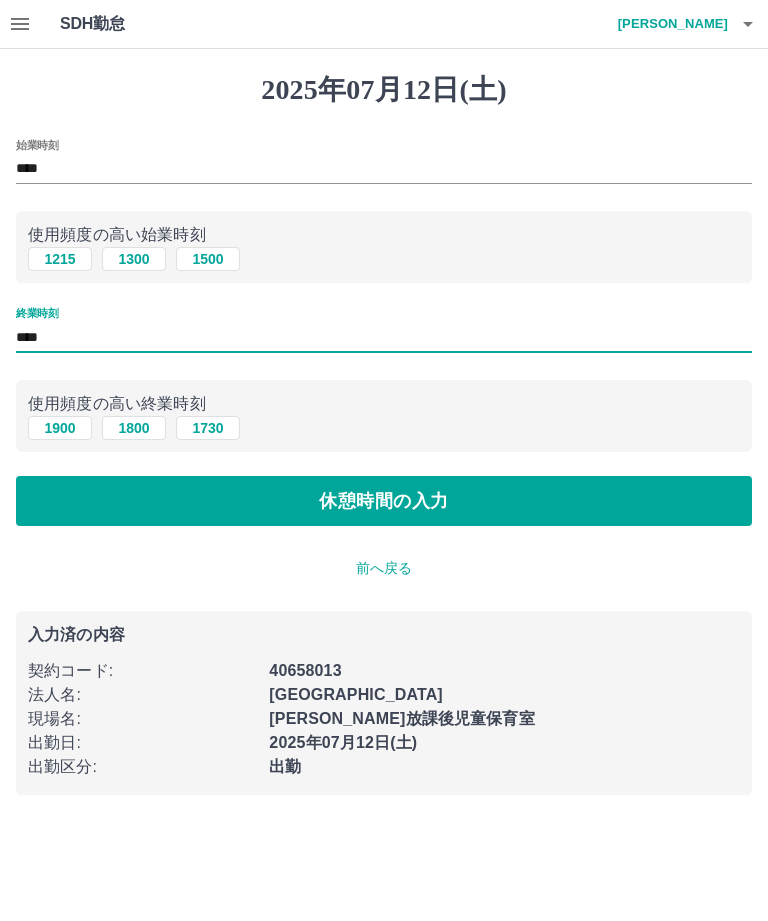 type on "****" 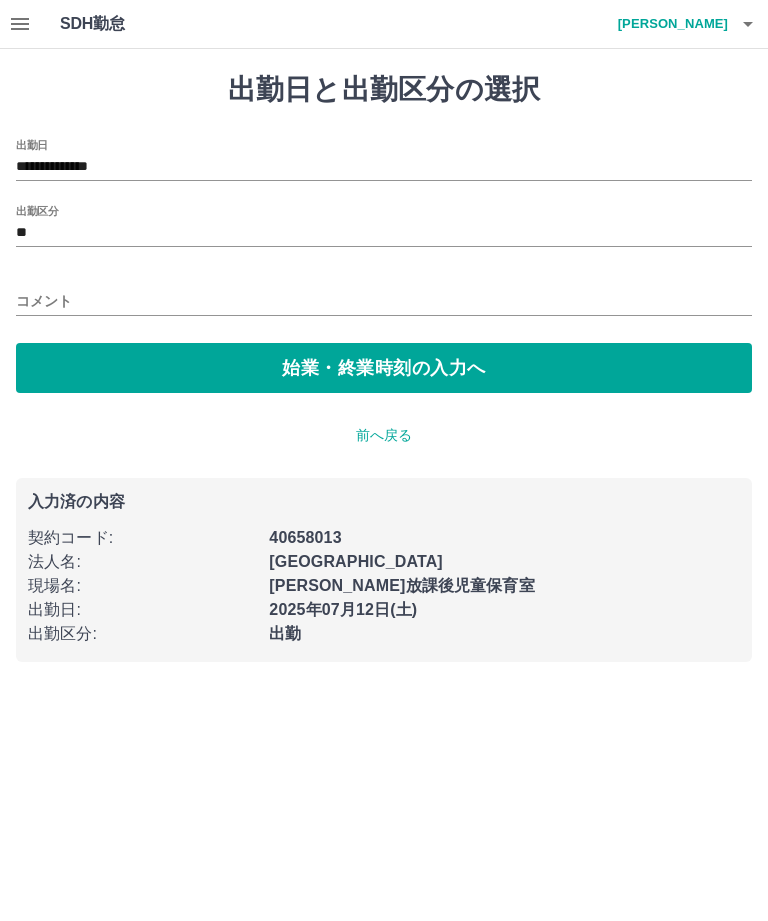click on "始業・終業時刻の入力へ" at bounding box center (384, 368) 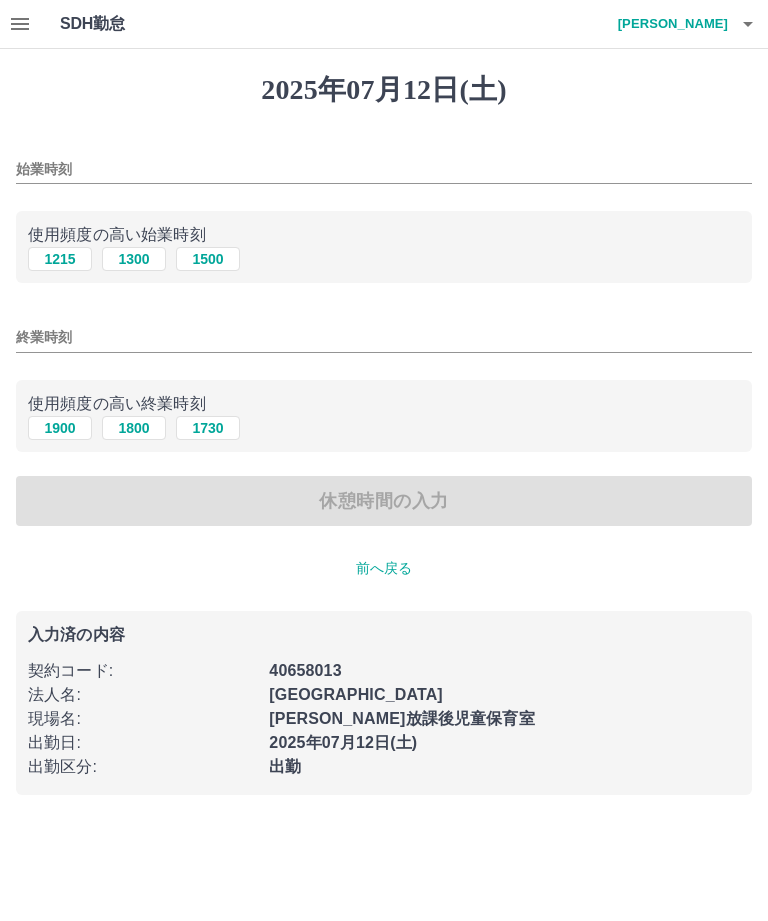 click on "始業時刻" at bounding box center (384, 169) 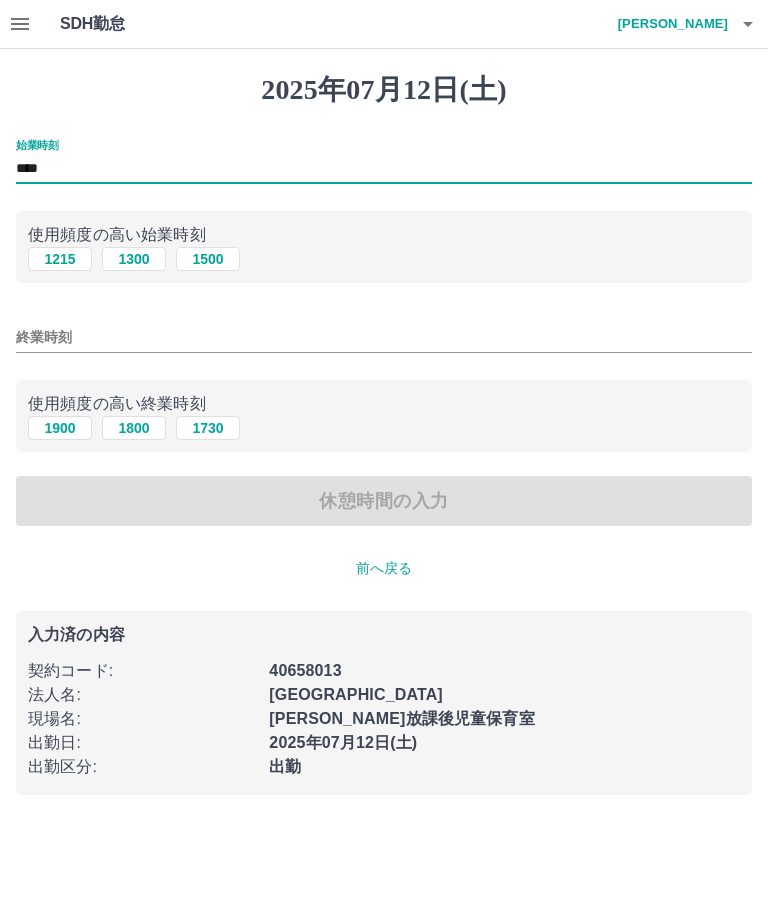 type on "****" 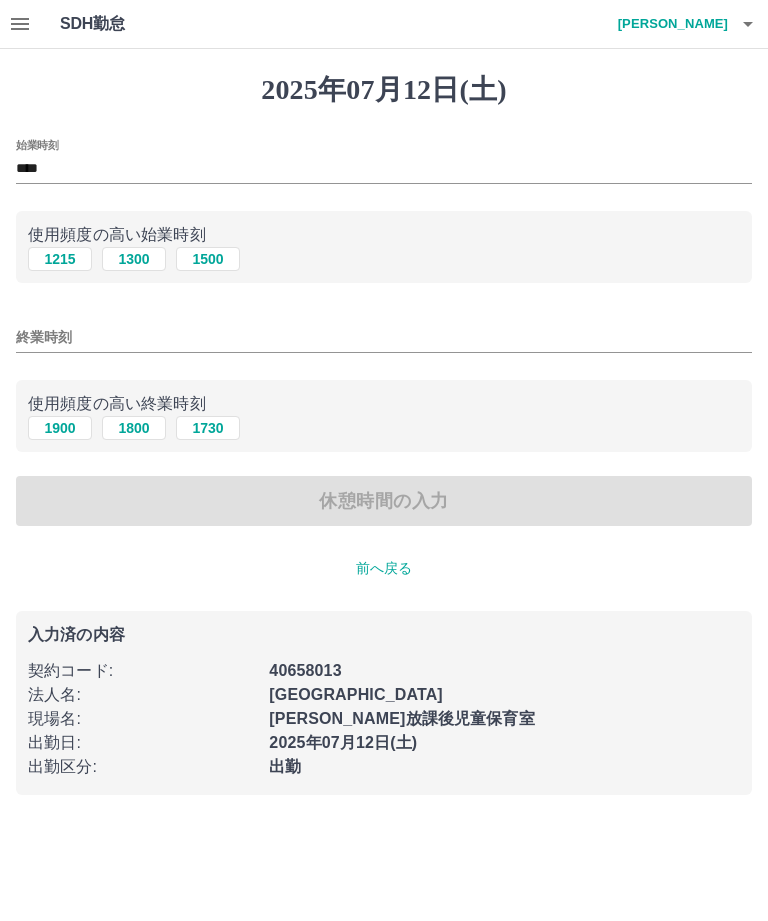 click on "終業時刻" at bounding box center (384, 337) 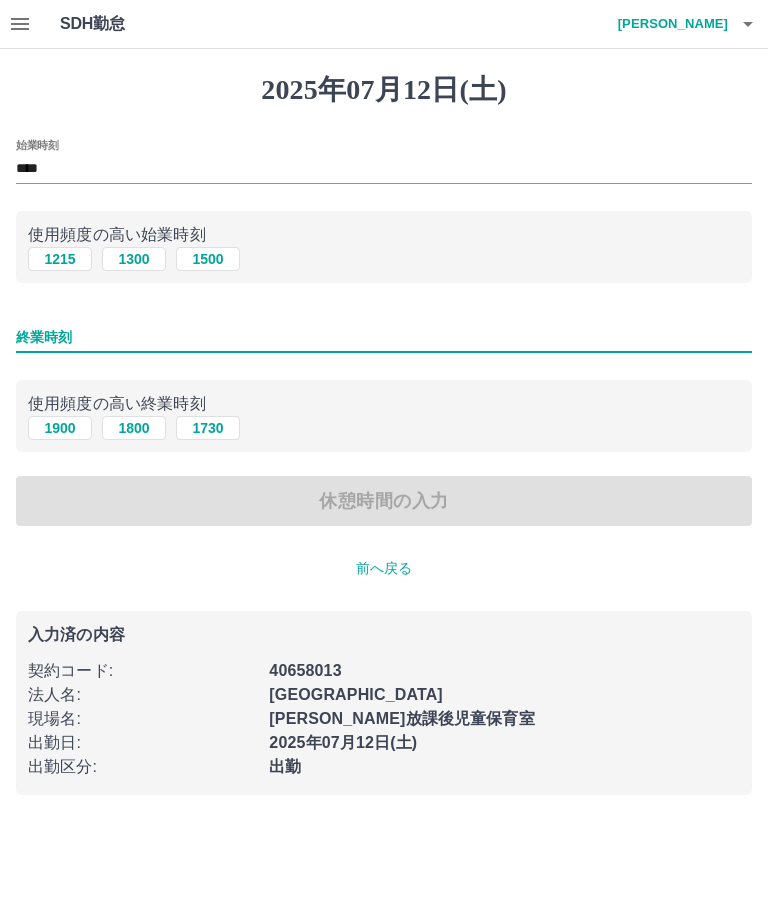 click on "終業時刻" at bounding box center [384, 337] 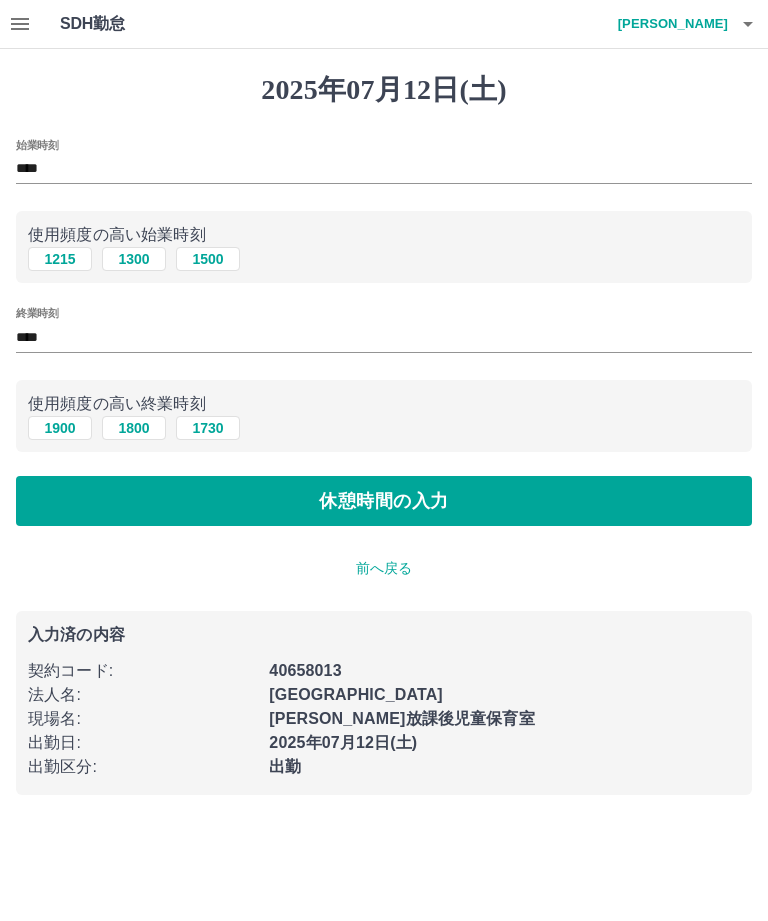 click on "休憩時間の入力" at bounding box center (384, 501) 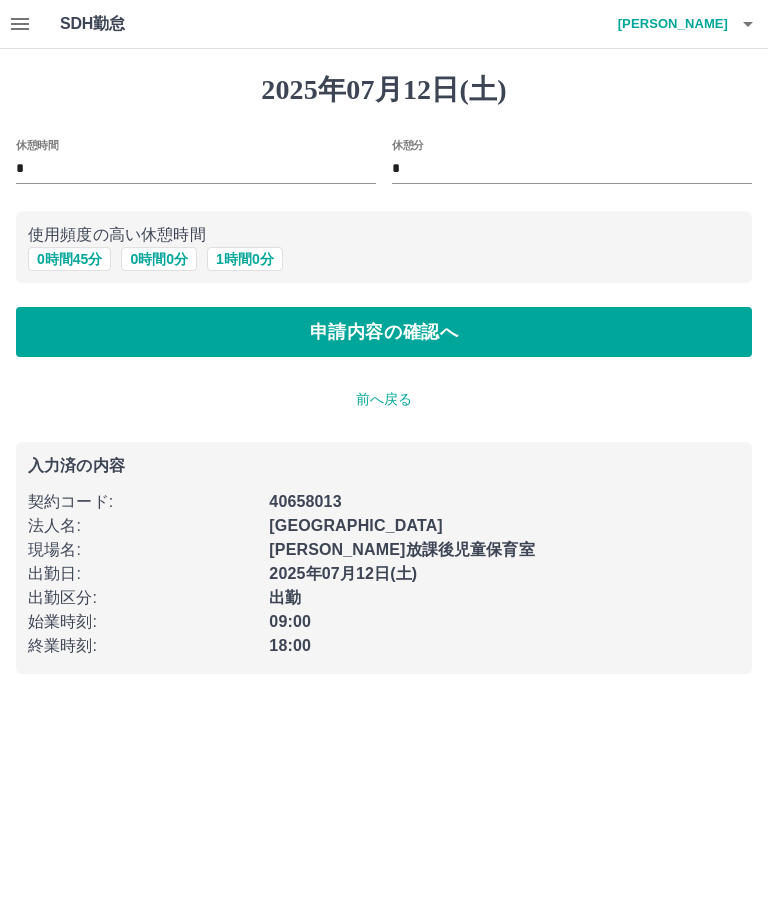 click on "1 時間 0 分" at bounding box center [245, 259] 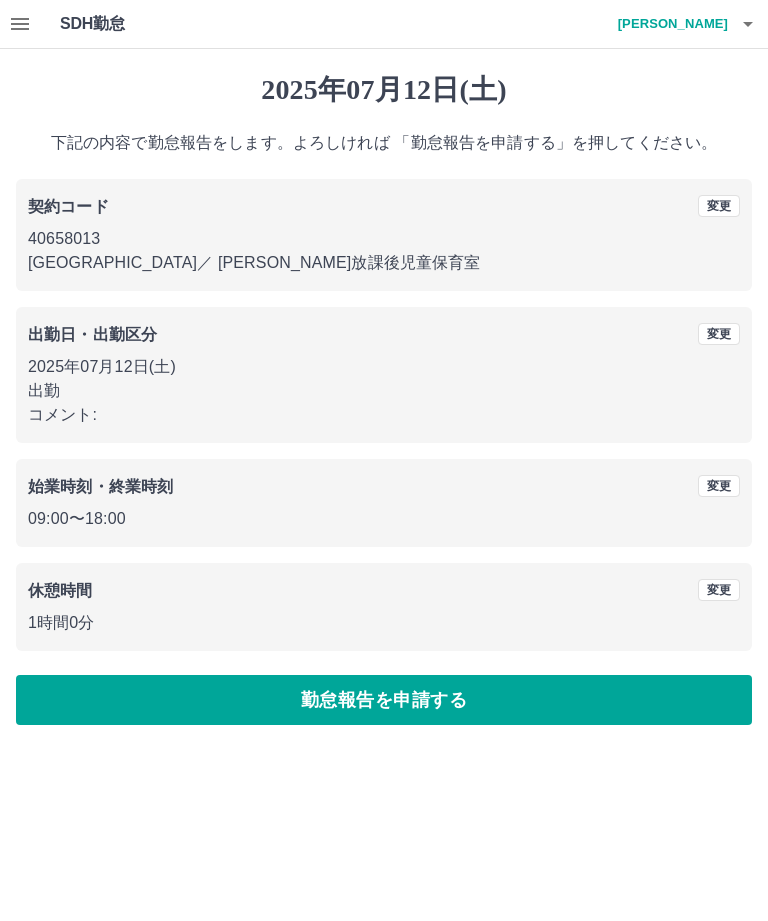click on "勤怠報告を申請する" at bounding box center (384, 700) 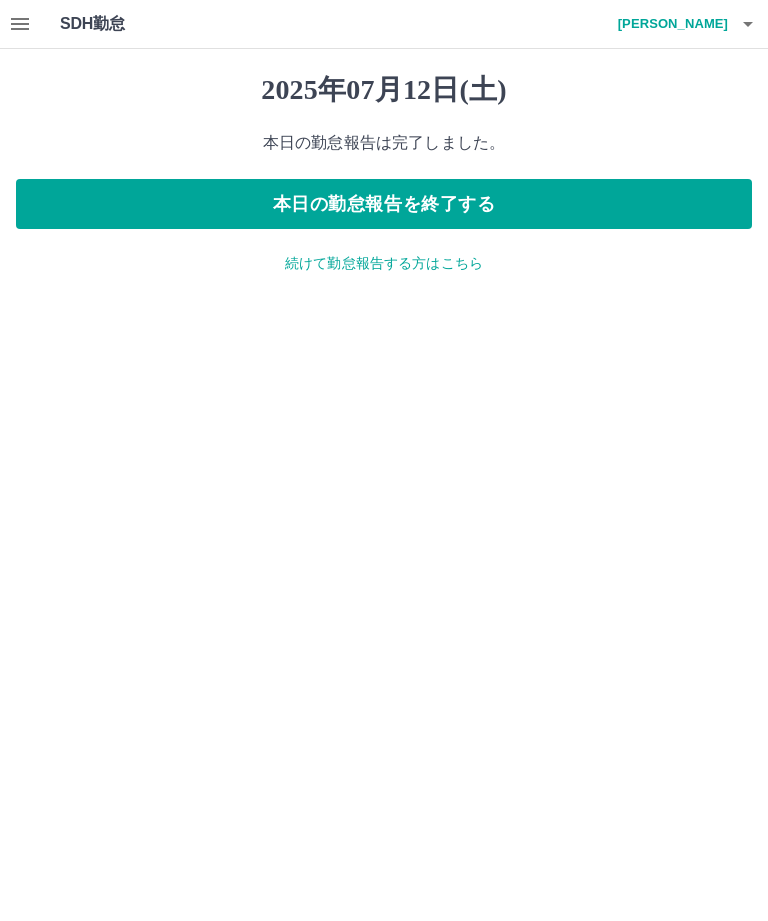 click on "続けて勤怠報告する方はこちら" at bounding box center [384, 263] 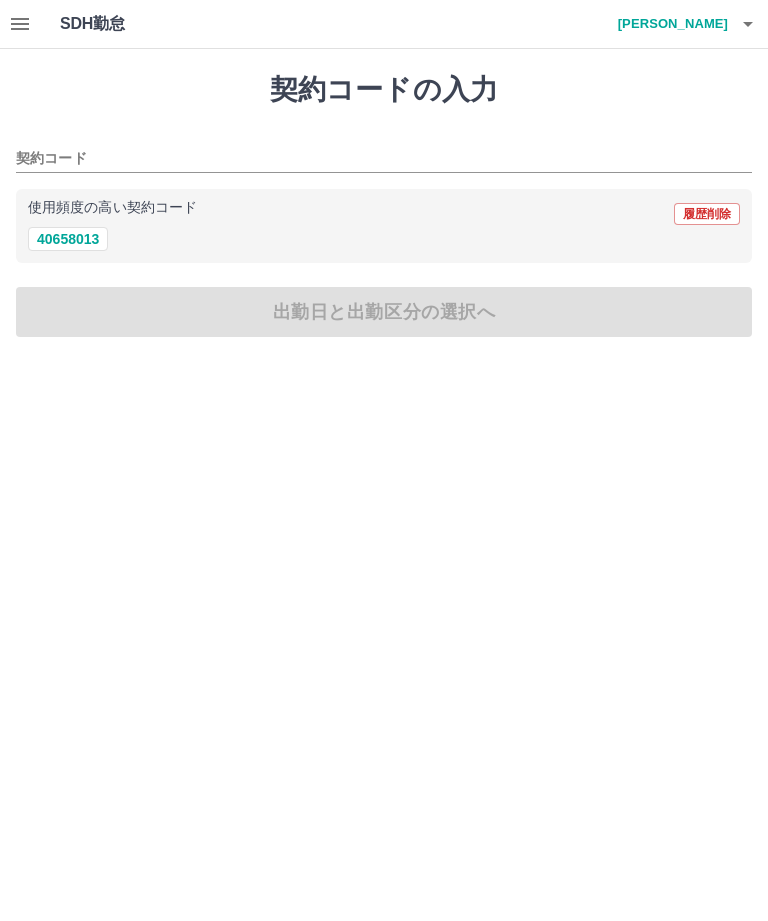 click on "40658013" at bounding box center [68, 239] 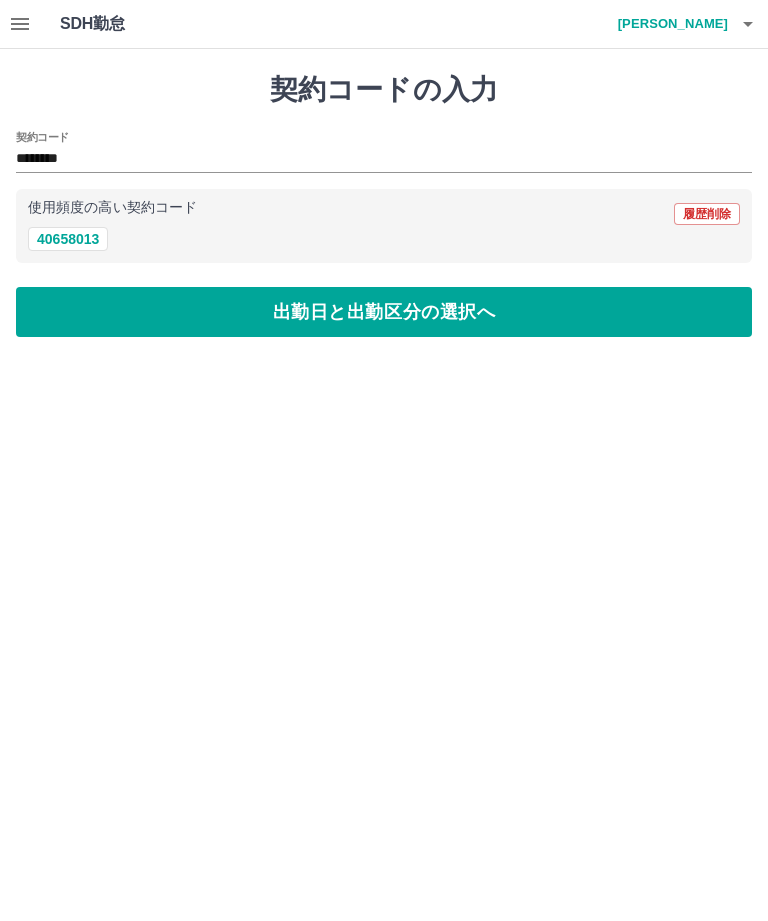 click on "出勤日と出勤区分の選択へ" at bounding box center [384, 312] 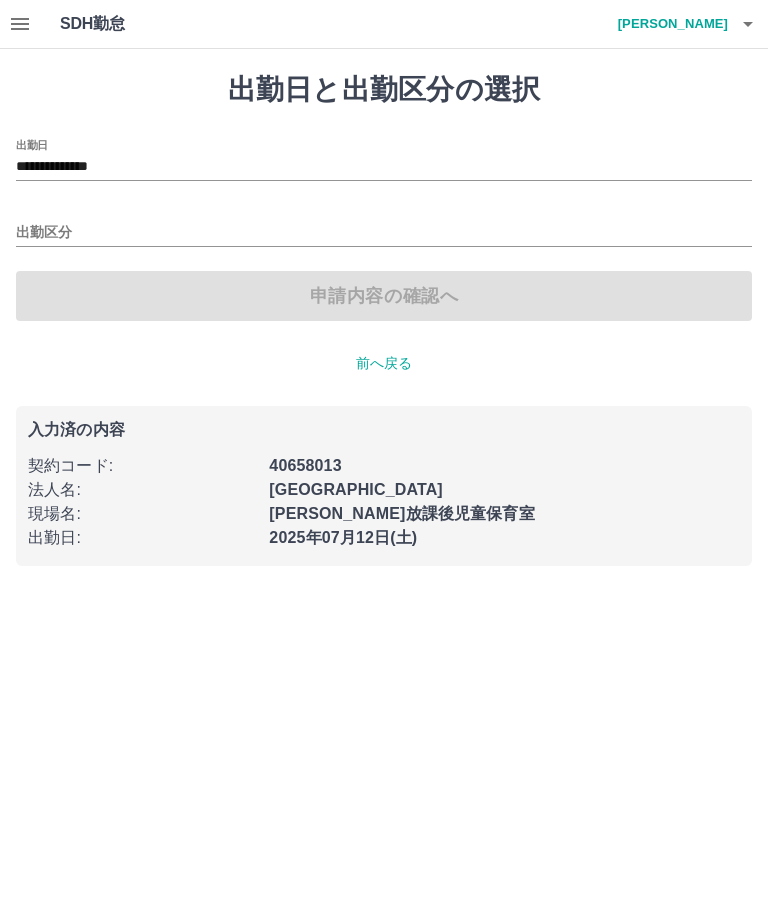 click on "**********" at bounding box center [384, 167] 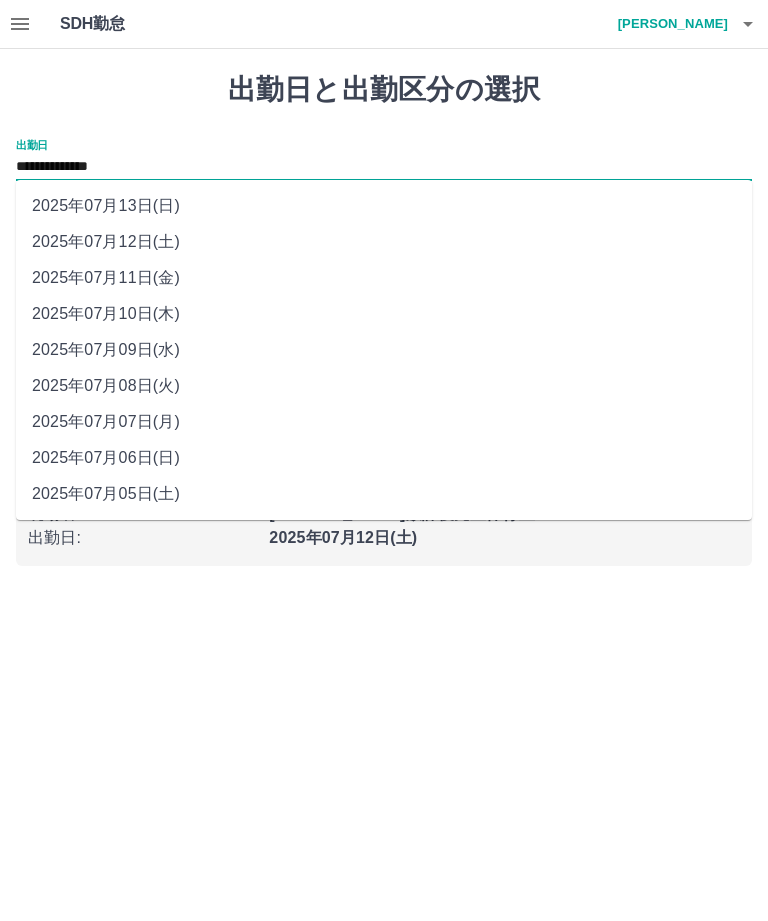 click on "2025年07月10日(木)" at bounding box center (384, 314) 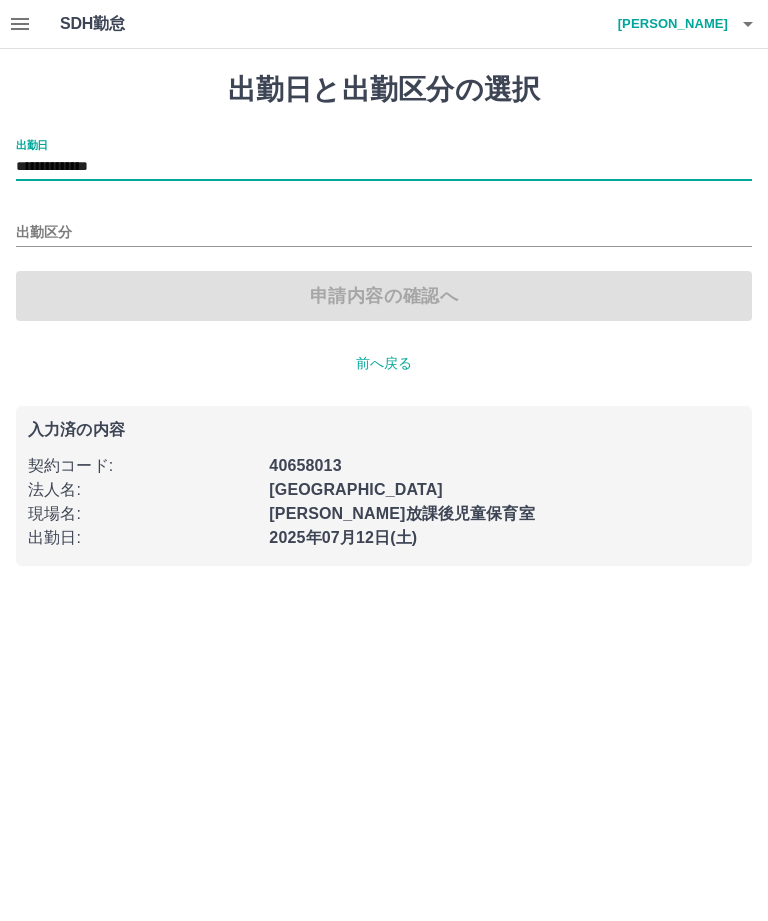 click on "出勤区分" at bounding box center [384, 233] 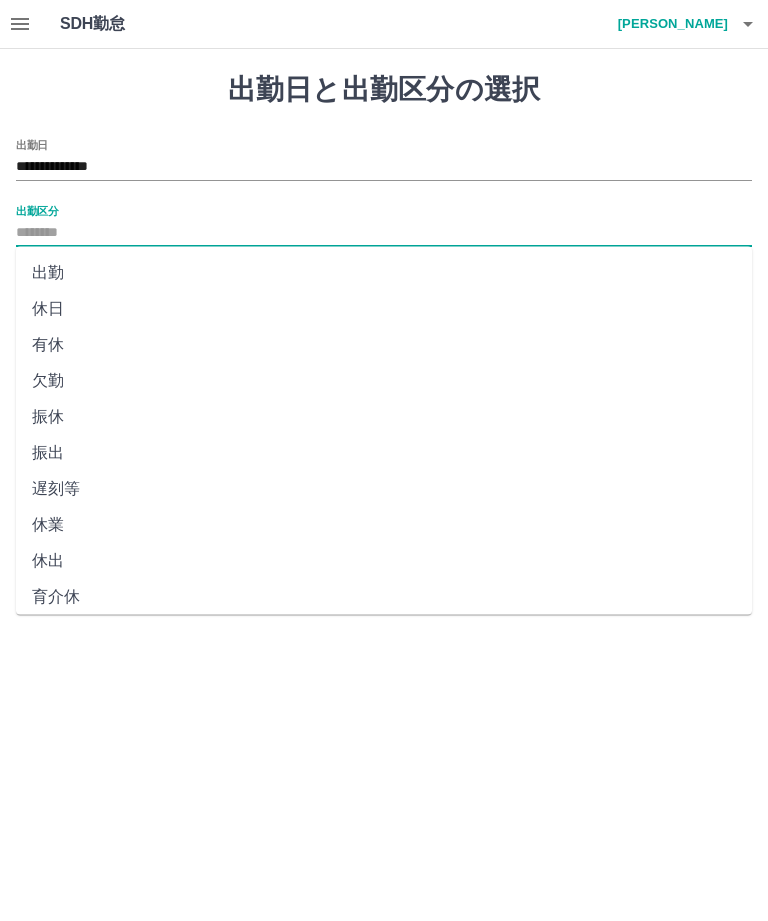 click on "休日" at bounding box center [384, 309] 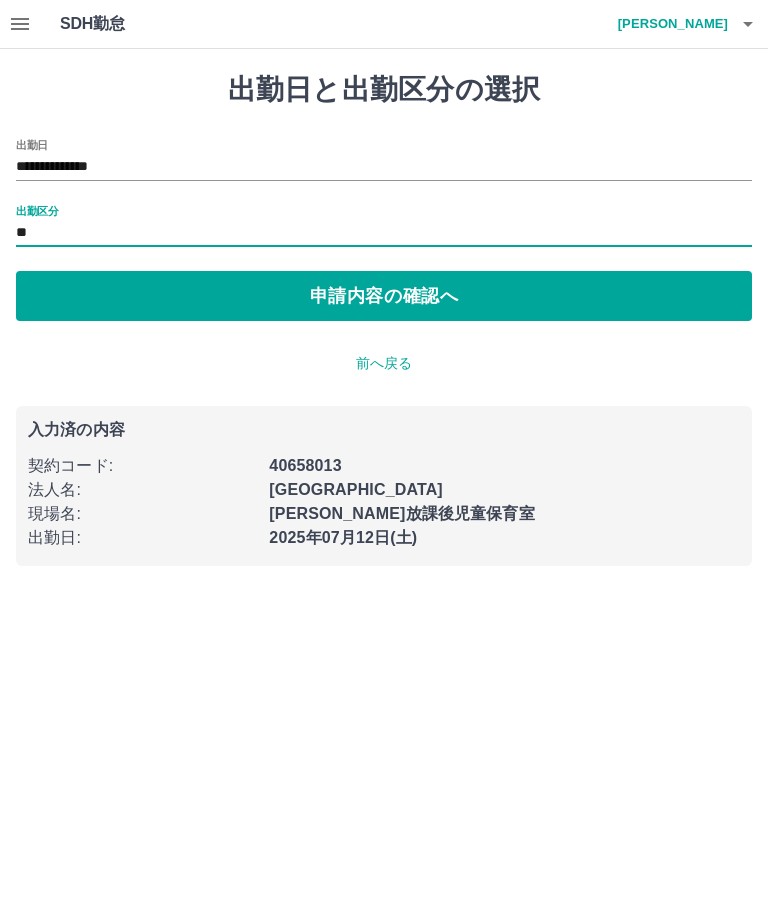 click on "申請内容の確認へ" at bounding box center (384, 296) 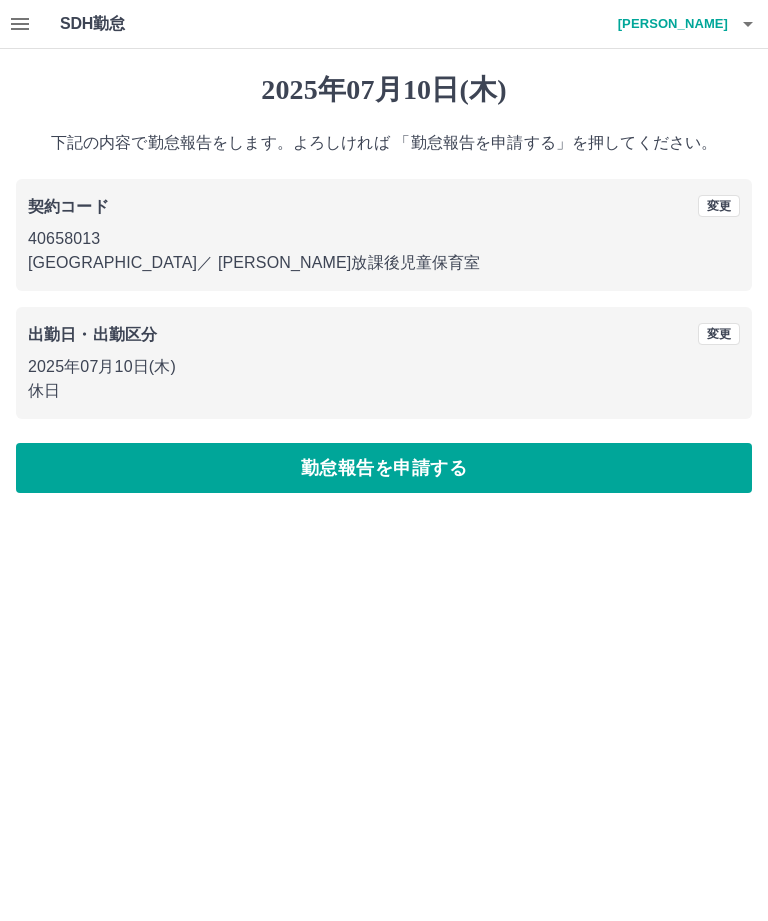 click on "勤怠報告を申請する" at bounding box center (384, 468) 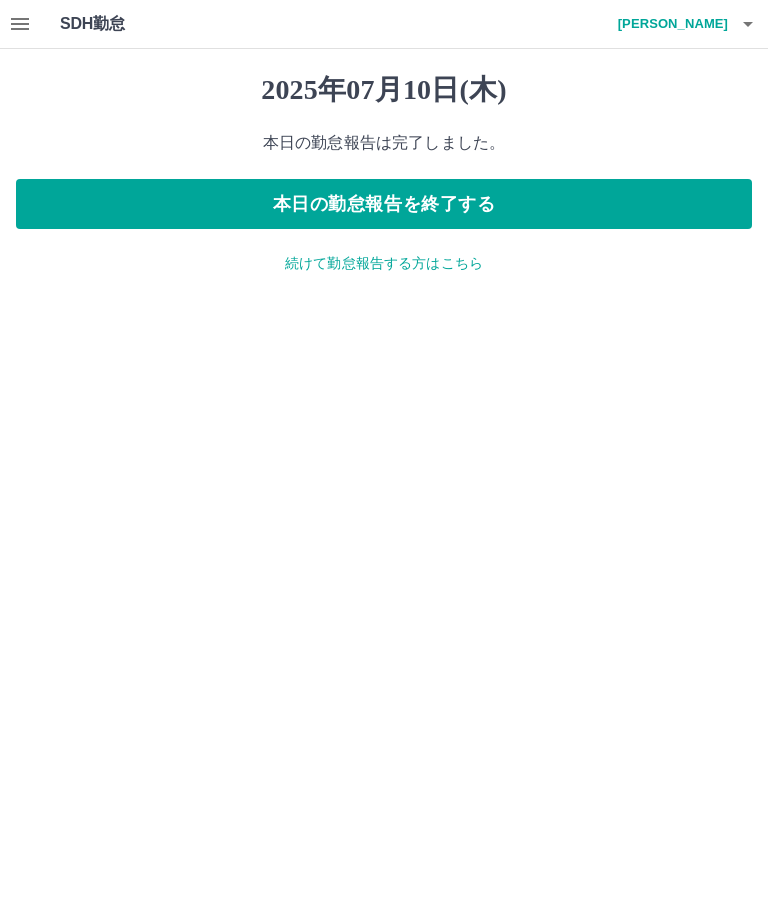 click on "続けて勤怠報告する方はこちら" at bounding box center [384, 263] 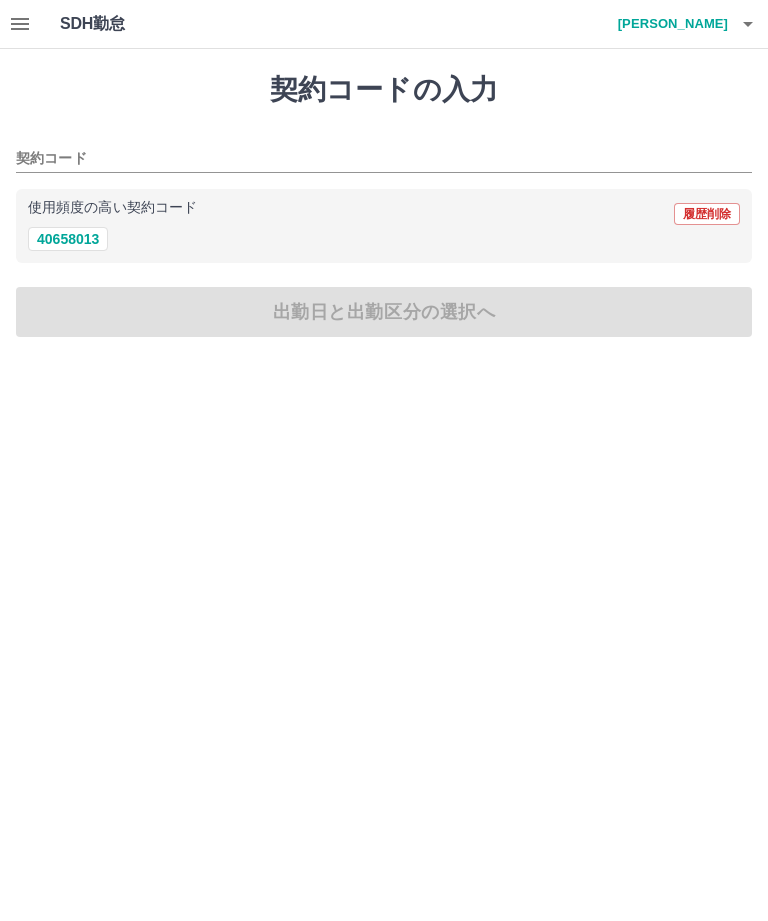 click on "40658013" at bounding box center (68, 239) 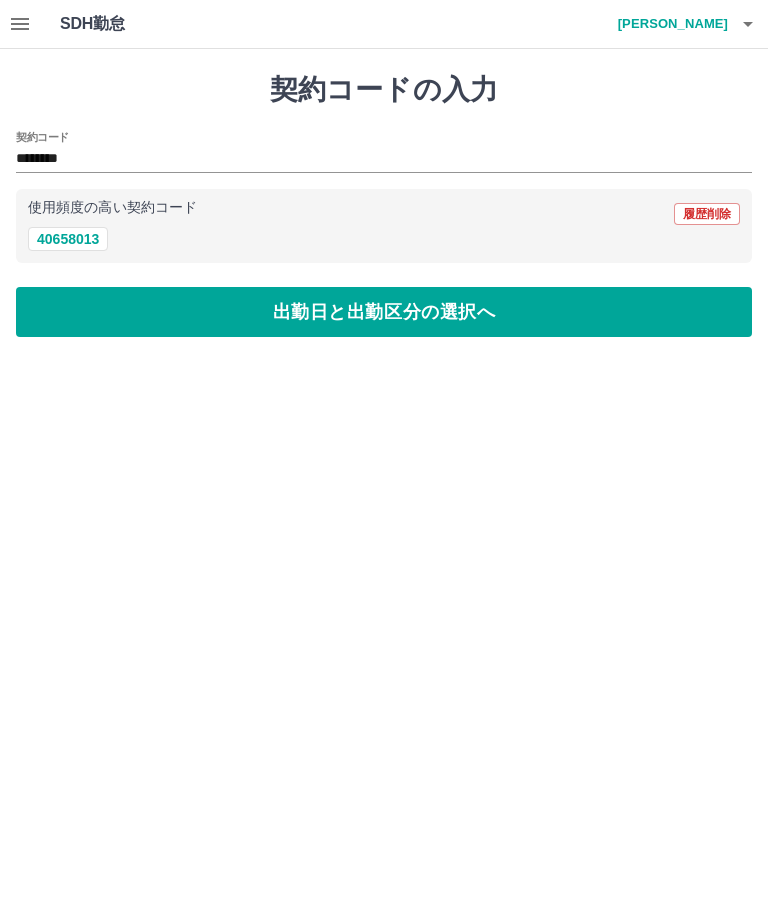 click on "出勤日と出勤区分の選択へ" at bounding box center [384, 312] 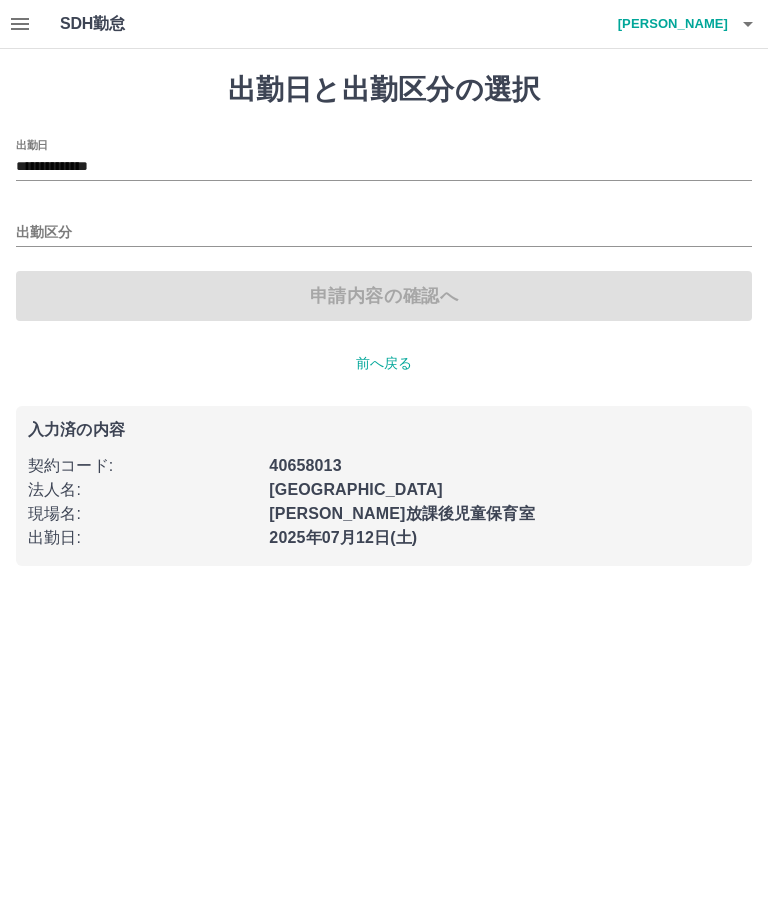 click on "**********" at bounding box center [384, 167] 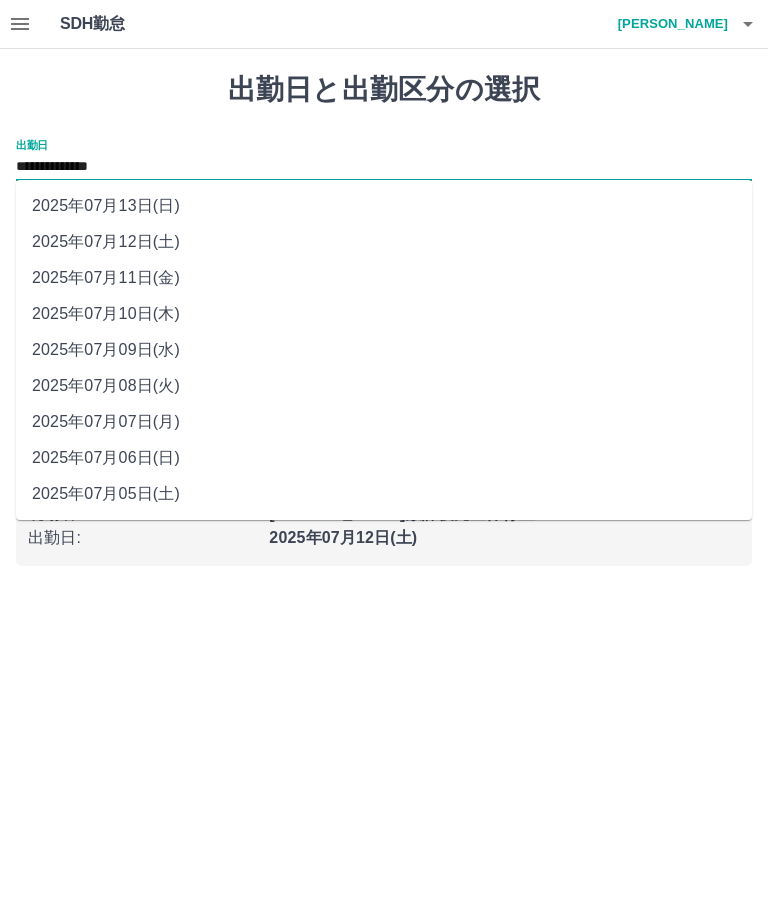 click on "2025年07月11日(金)" at bounding box center (384, 278) 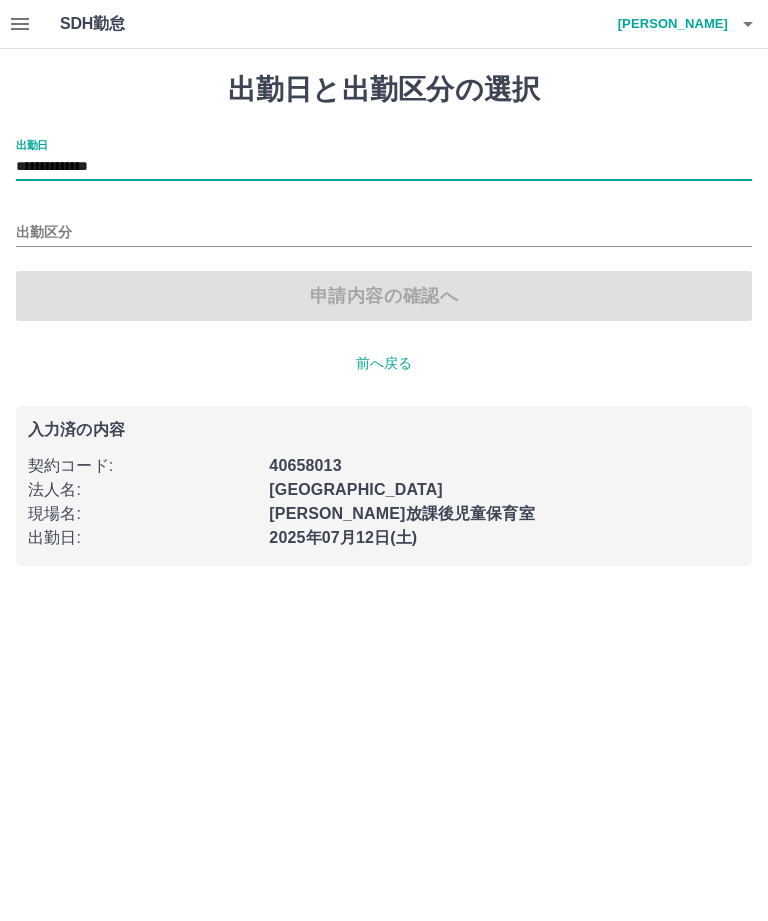 click on "出勤区分" at bounding box center (384, 233) 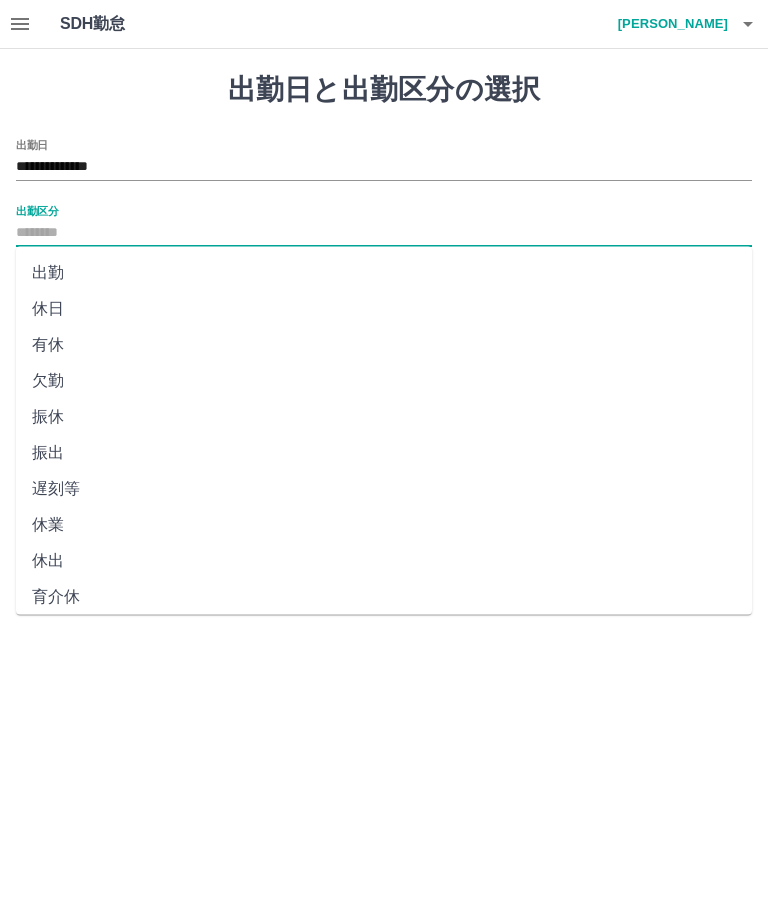 click on "休日" at bounding box center (384, 309) 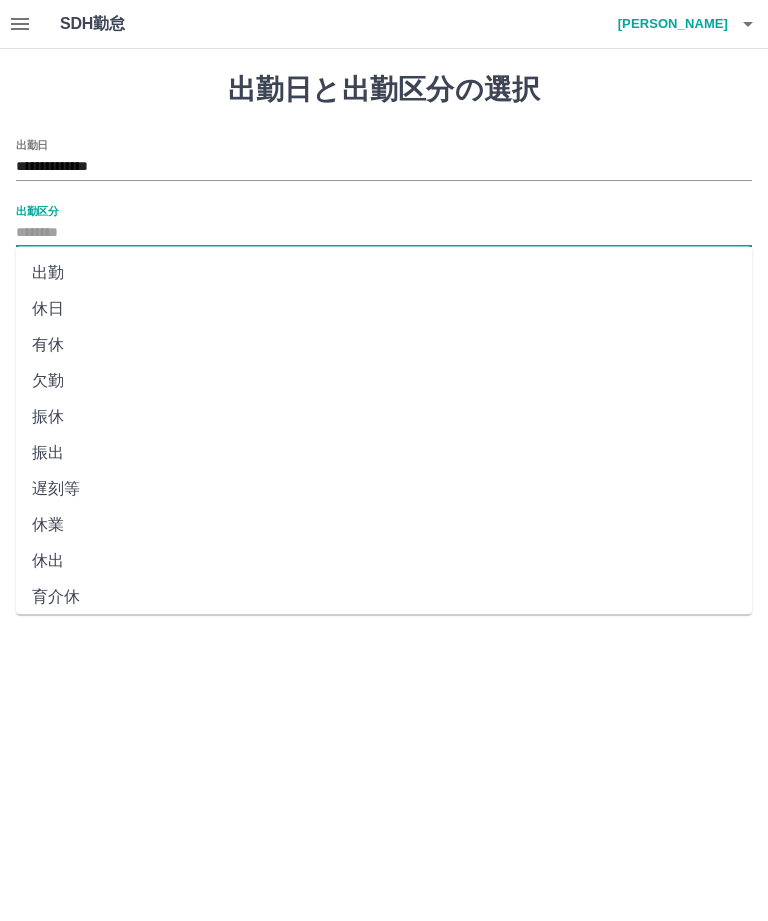 type on "**" 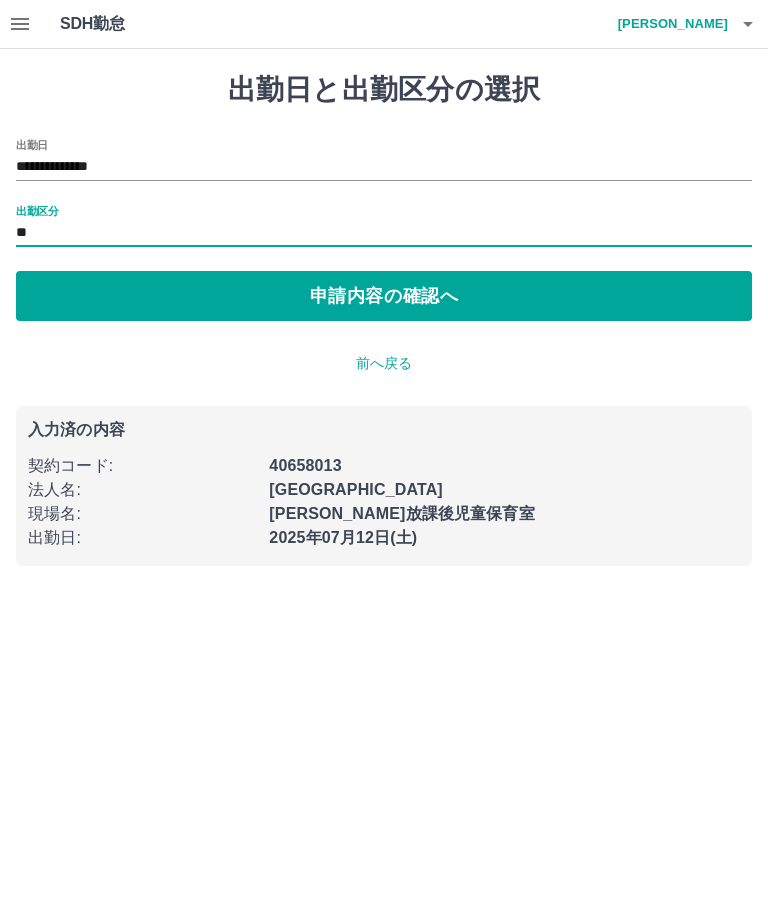 click on "申請内容の確認へ" at bounding box center (384, 296) 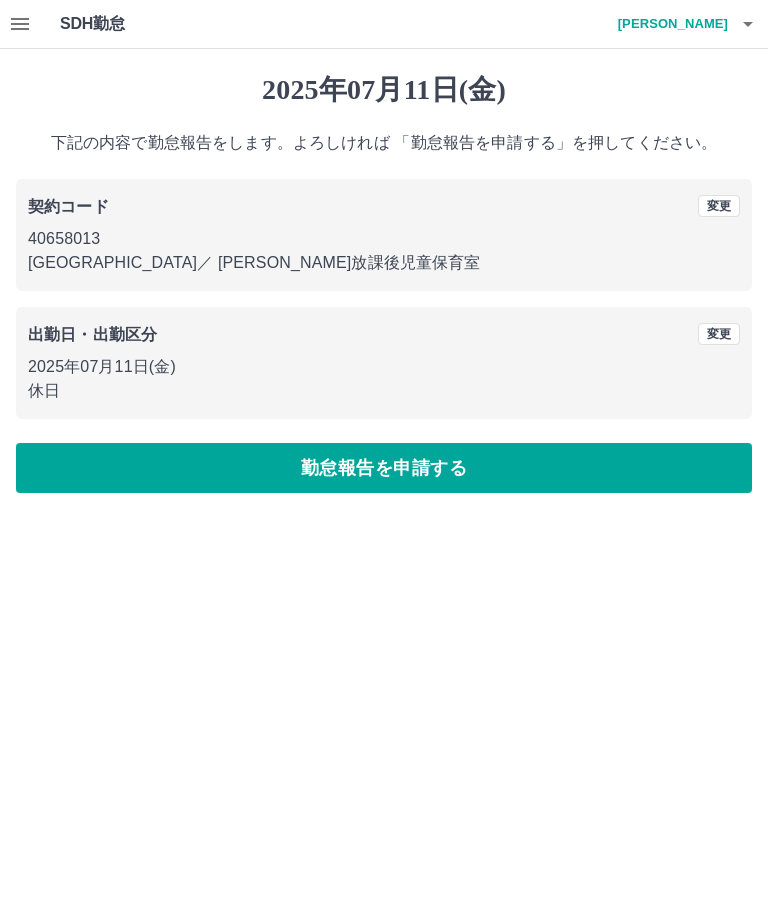 click on "勤怠報告を申請する" at bounding box center (384, 468) 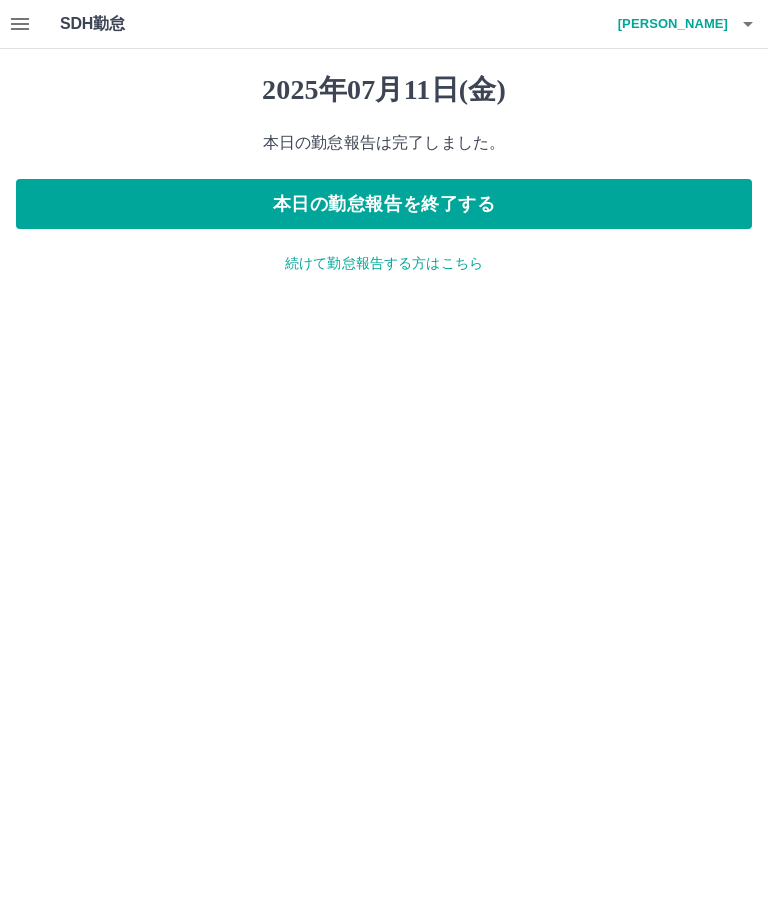 click on "続けて勤怠報告する方はこちら" at bounding box center (384, 263) 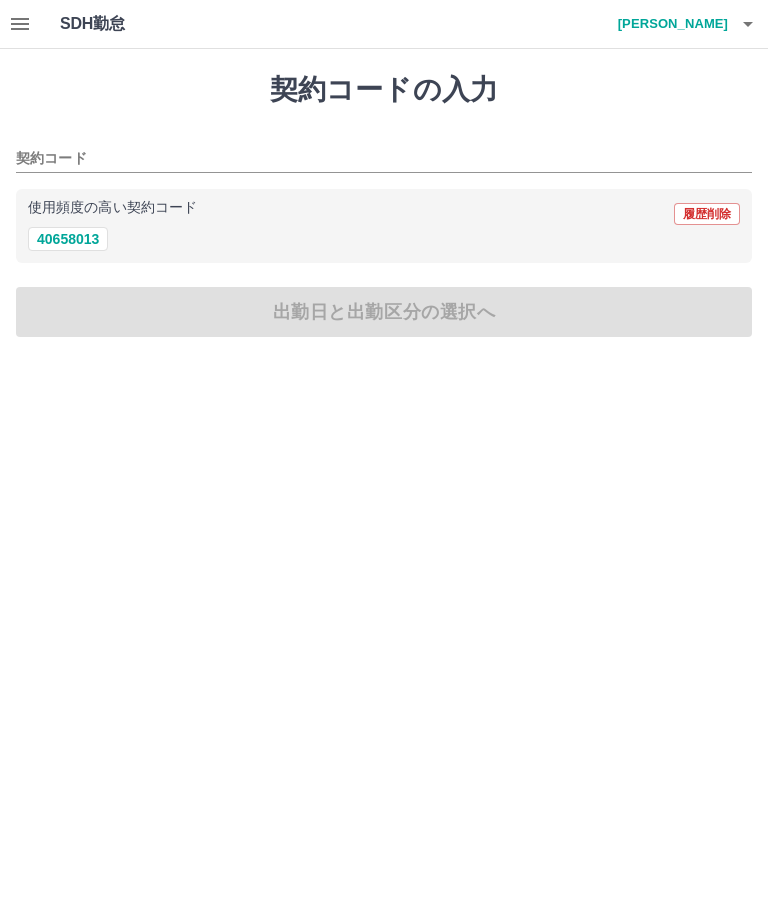 click on "40658013" at bounding box center [68, 239] 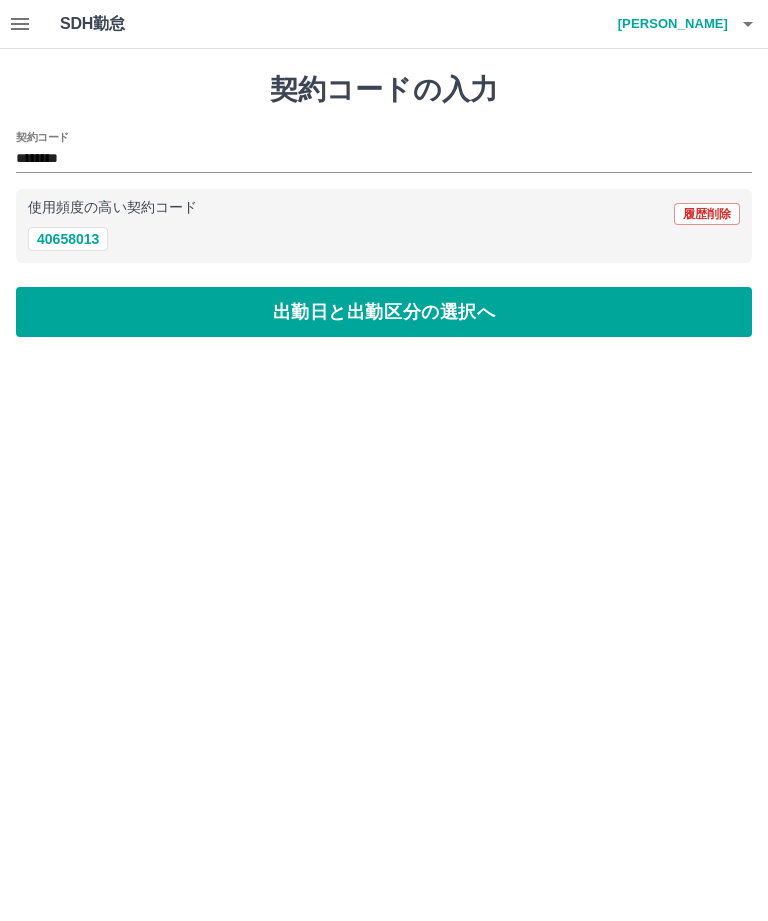 click on "出勤日と出勤区分の選択へ" at bounding box center [384, 312] 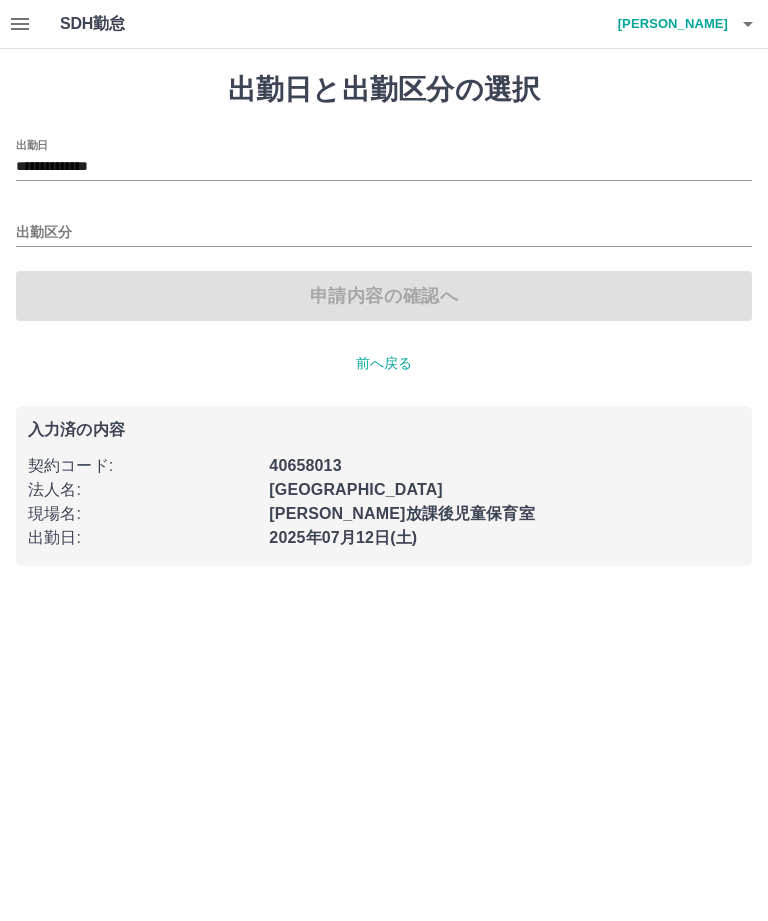 click on "**********" at bounding box center [384, 167] 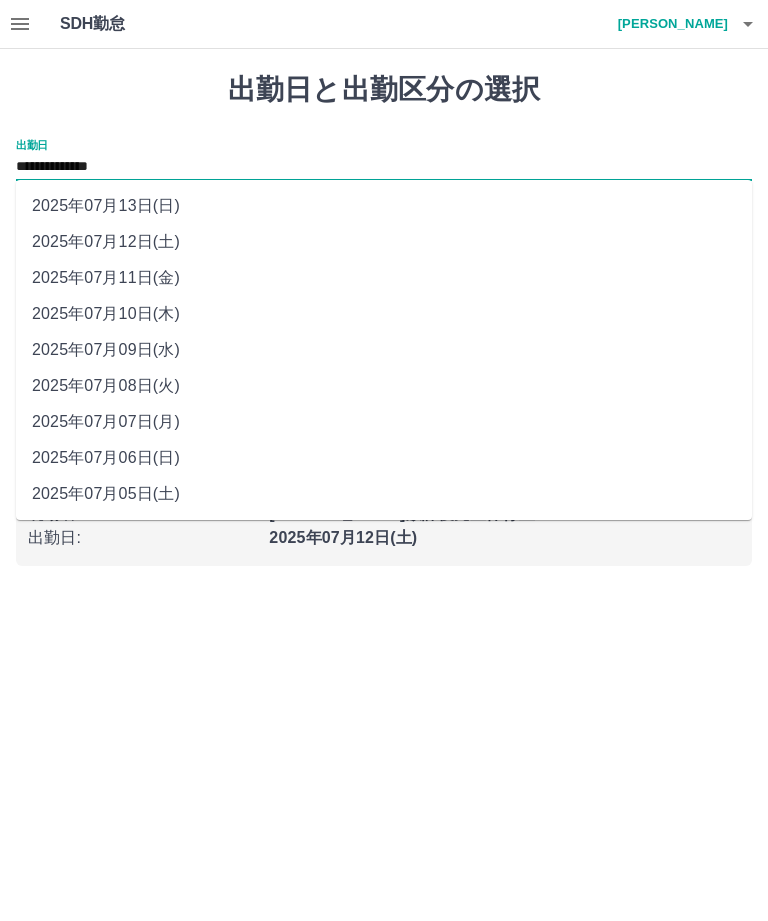 click on "2025年07月13日(日)" at bounding box center [384, 206] 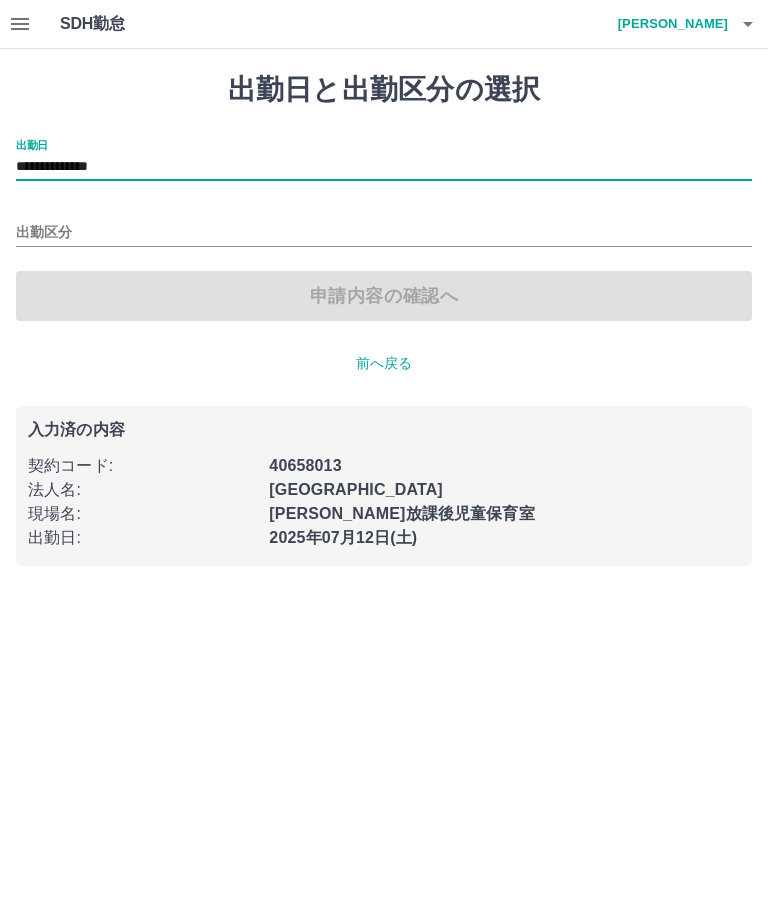 click on "出勤区分" at bounding box center (384, 233) 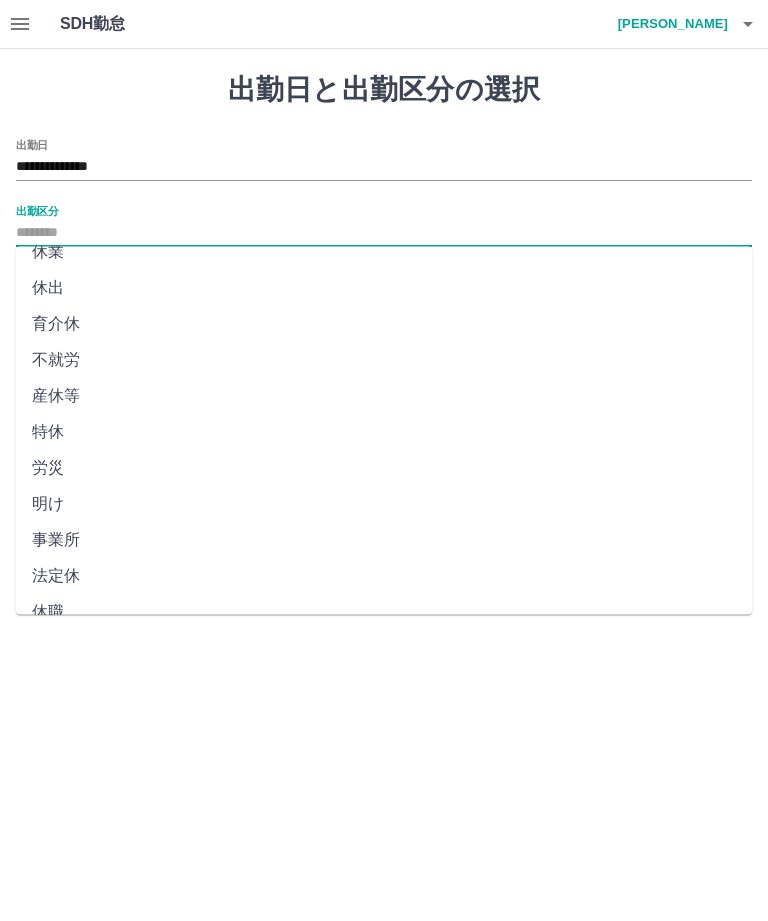 scroll, scrollTop: 270, scrollLeft: 0, axis: vertical 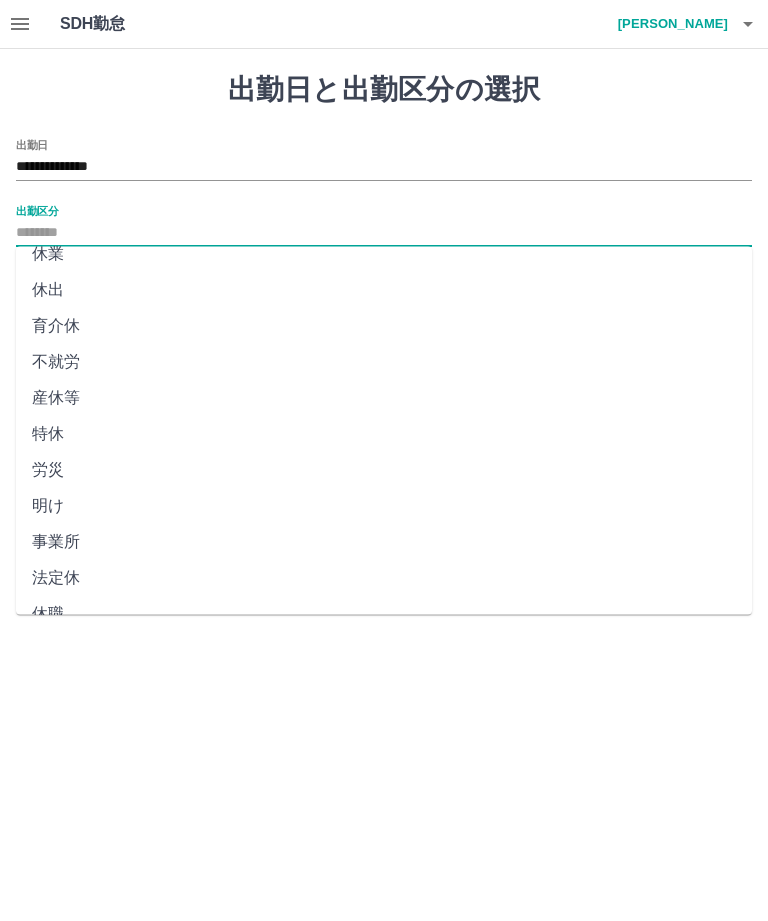 click on "法定休" at bounding box center [384, 579] 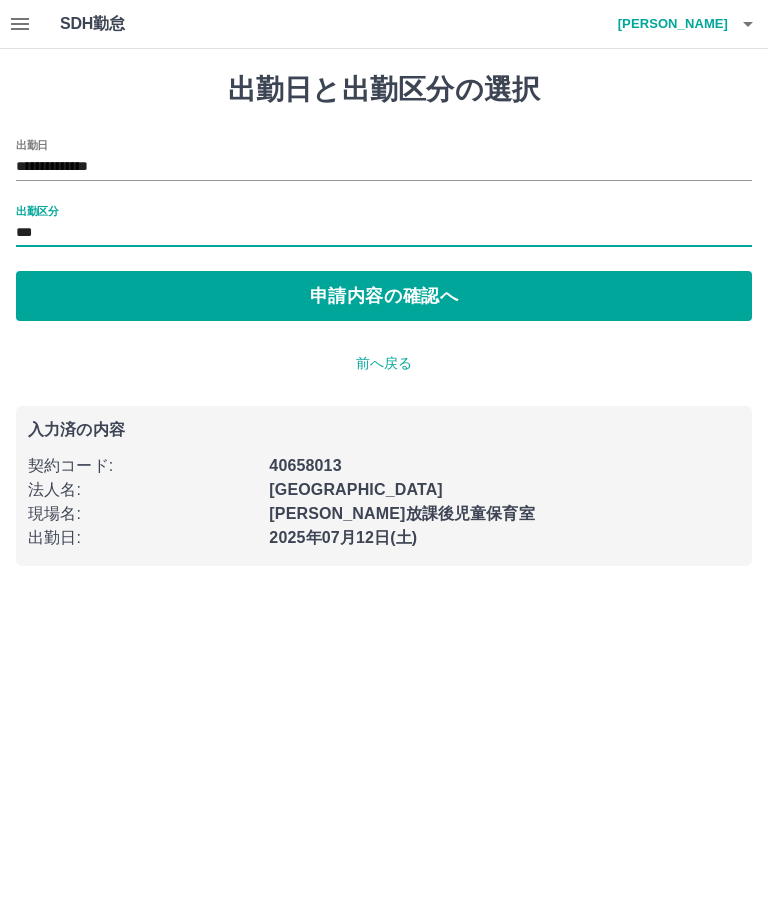 click on "申請内容の確認へ" at bounding box center [384, 296] 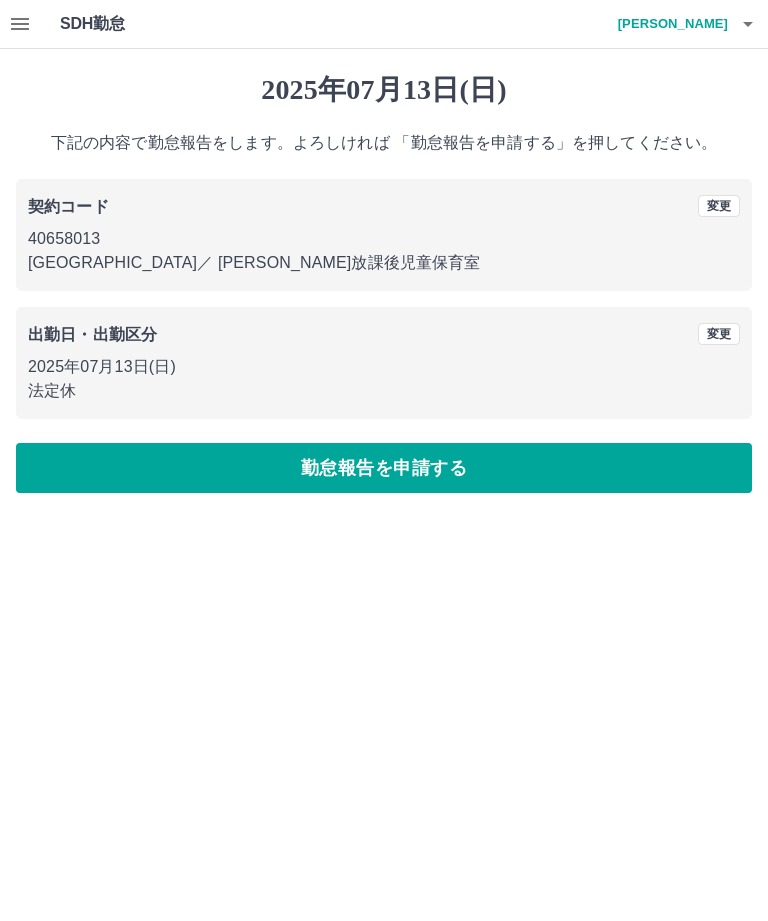 click on "勤怠報告を申請する" at bounding box center (384, 468) 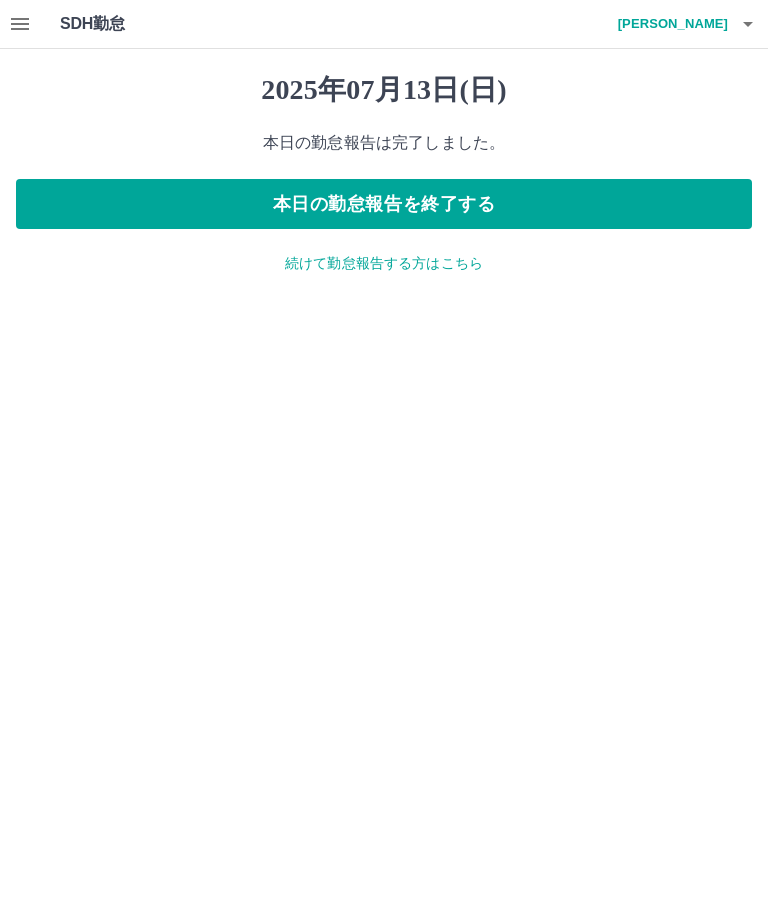 click on "本日の勤怠報告を終了する" at bounding box center [384, 204] 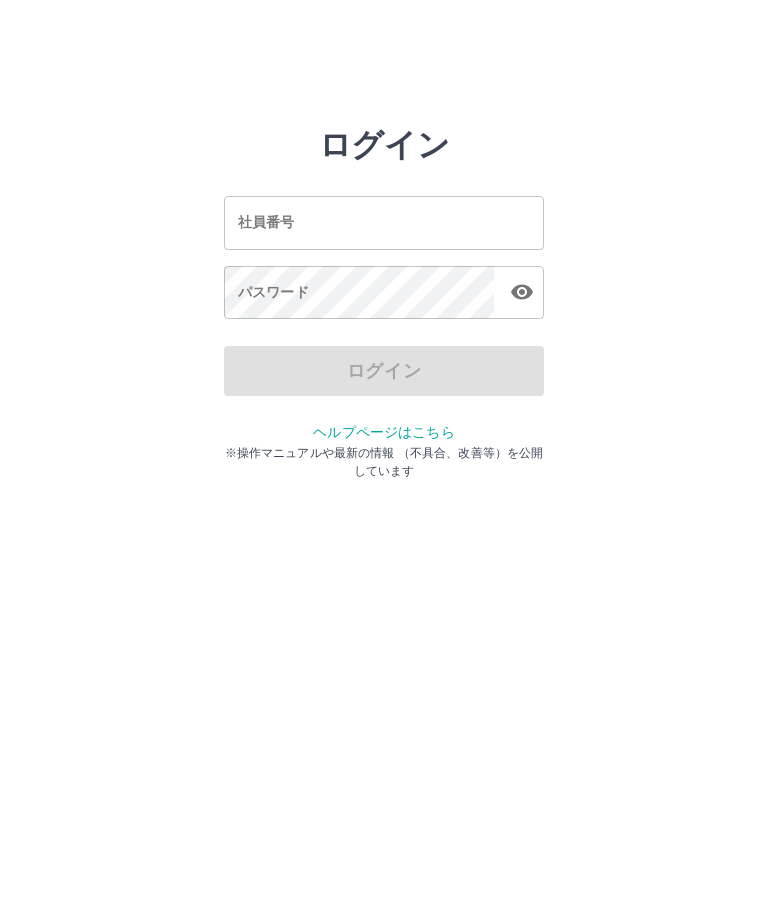 scroll, scrollTop: 0, scrollLeft: 0, axis: both 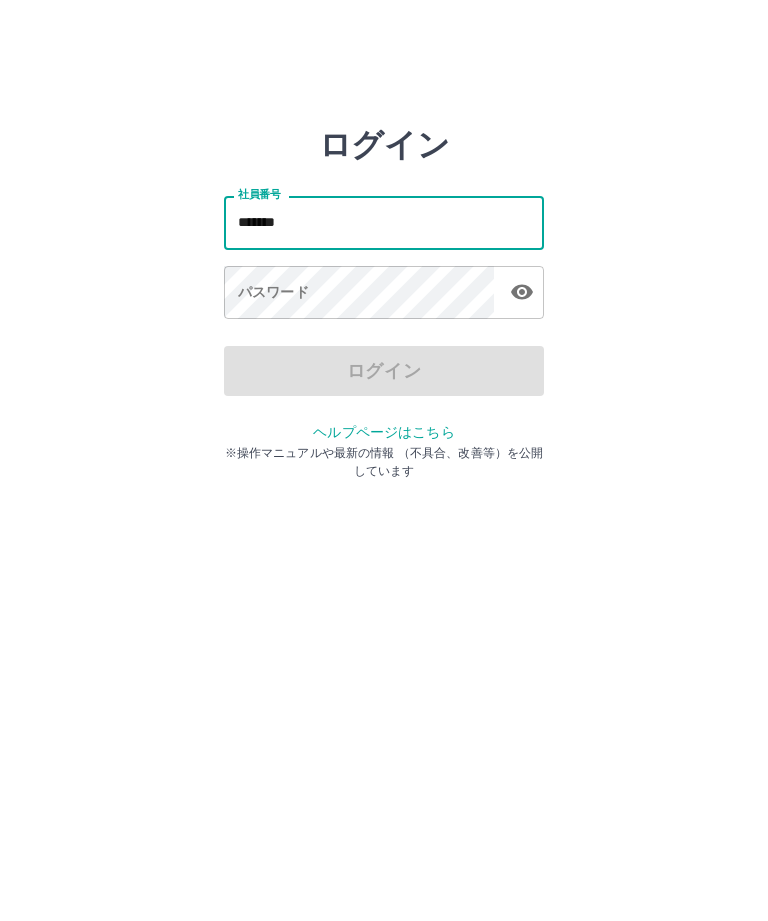 type on "*******" 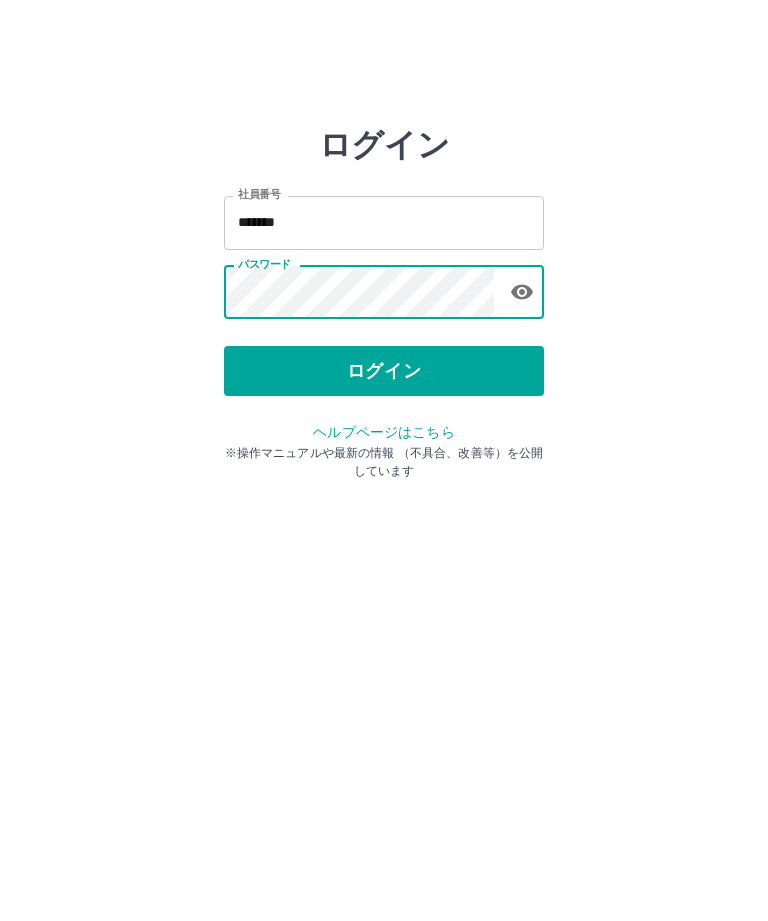 click on "ログイン" at bounding box center [384, 371] 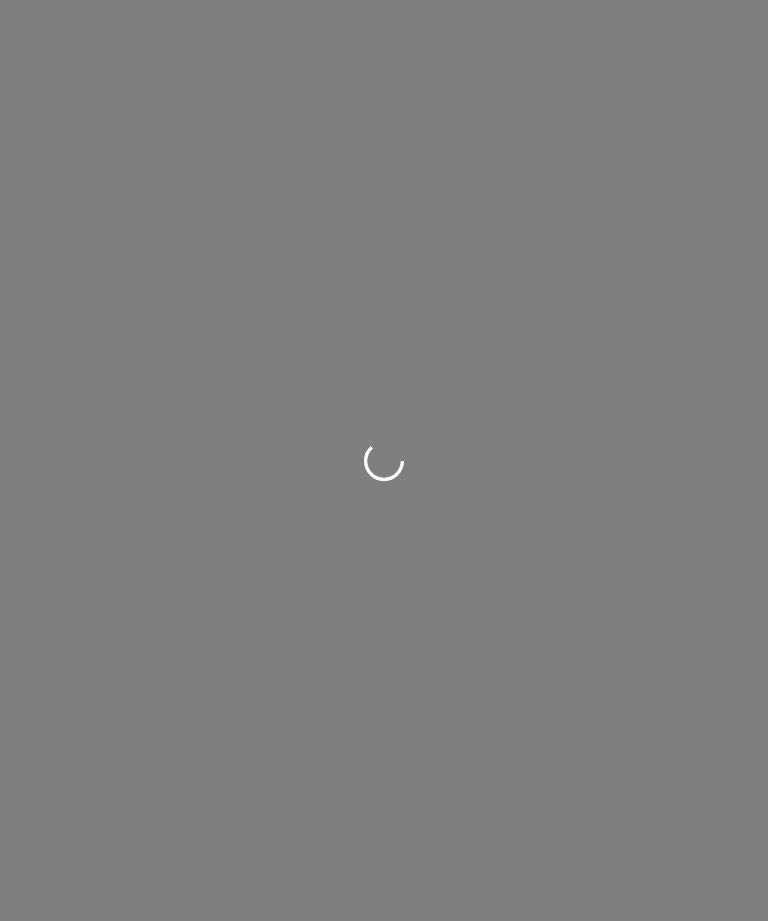 scroll, scrollTop: 0, scrollLeft: 0, axis: both 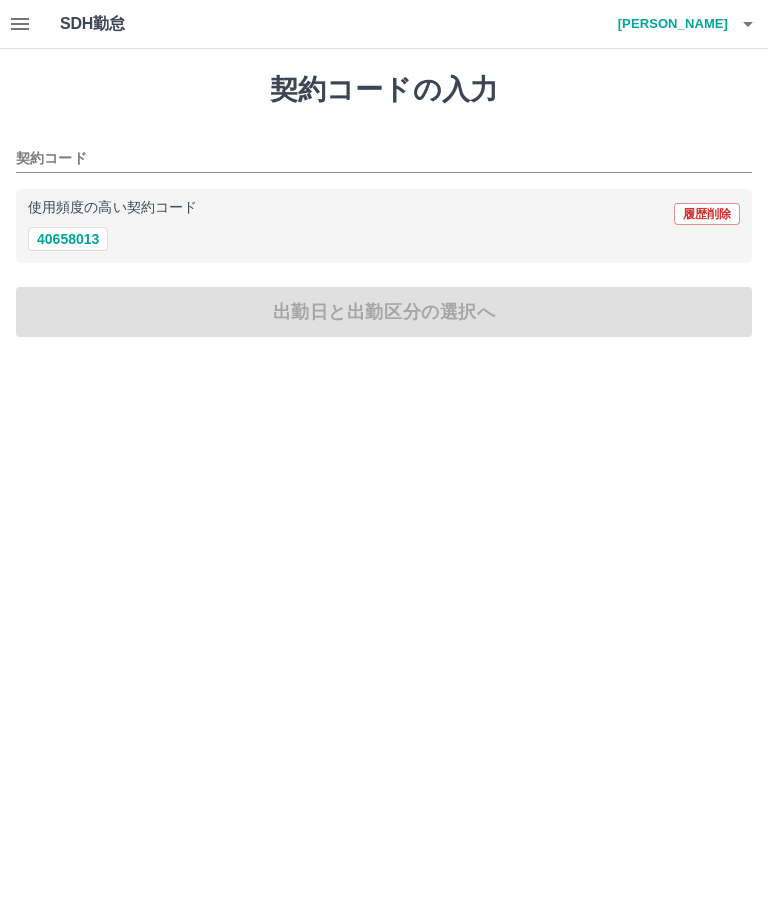 click on "40658013" at bounding box center (68, 239) 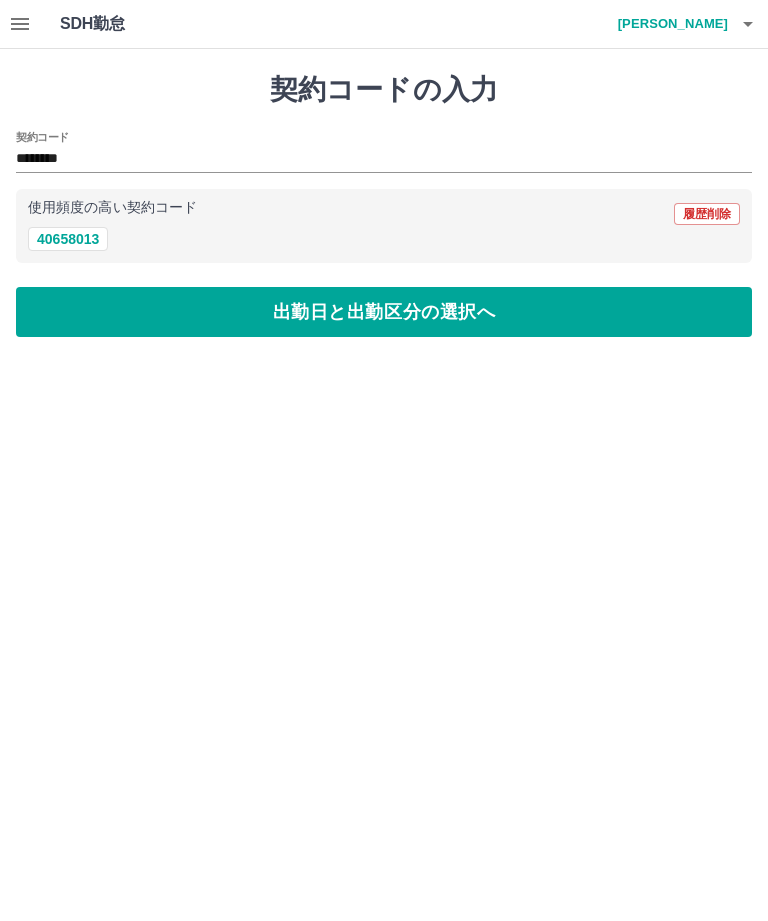 click on "出勤日と出勤区分の選択へ" at bounding box center [384, 312] 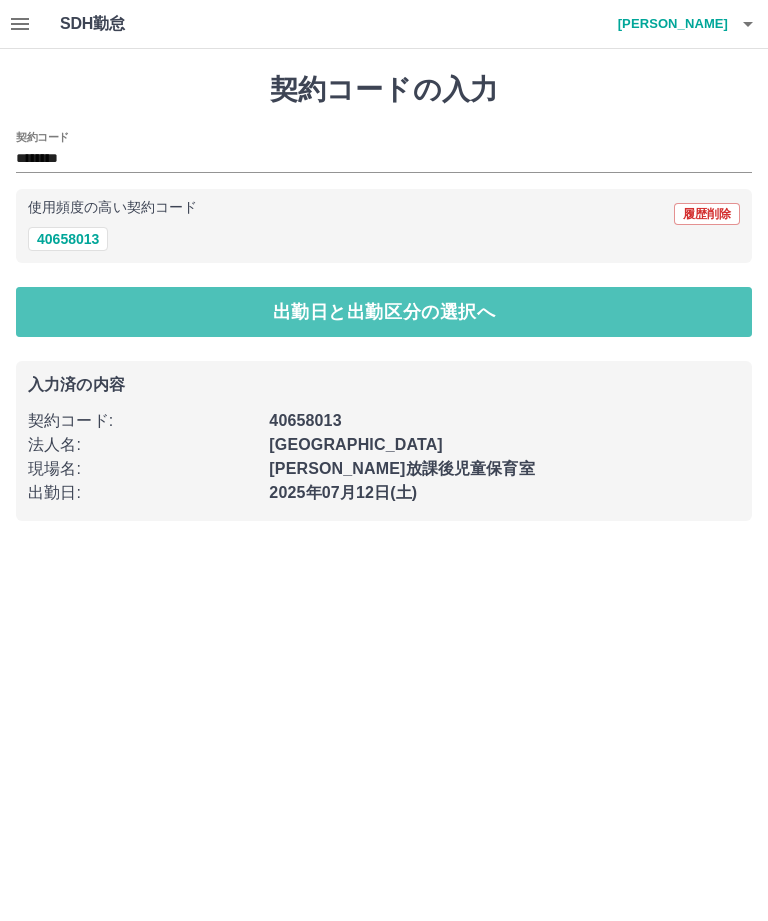 click on "出勤日と出勤区分の選択へ" at bounding box center [384, 312] 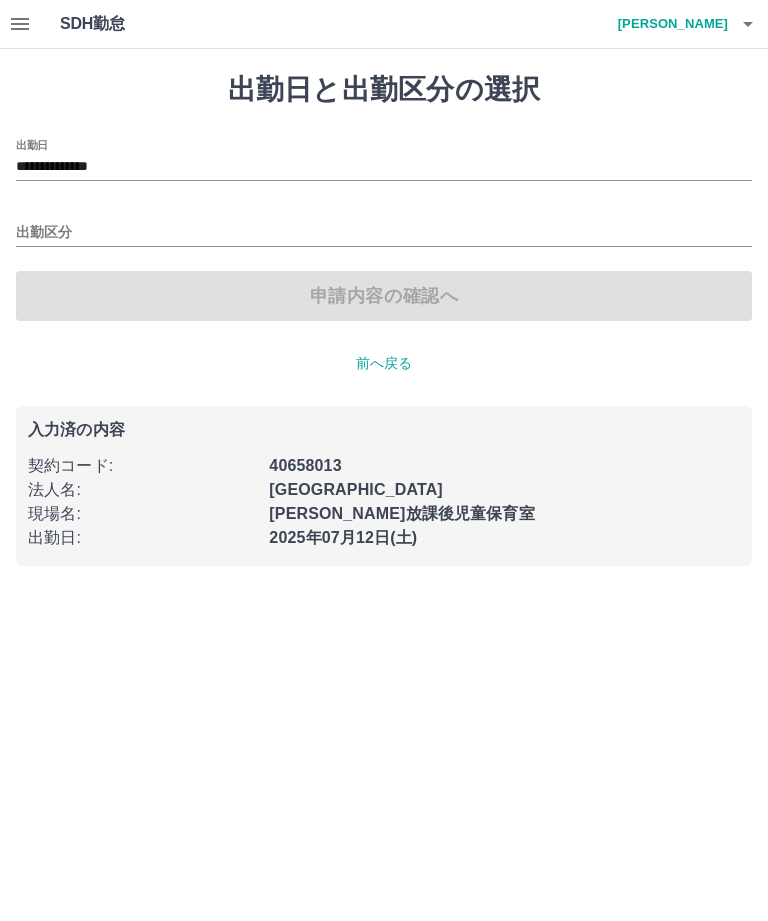 click on "出勤区分" at bounding box center (384, 233) 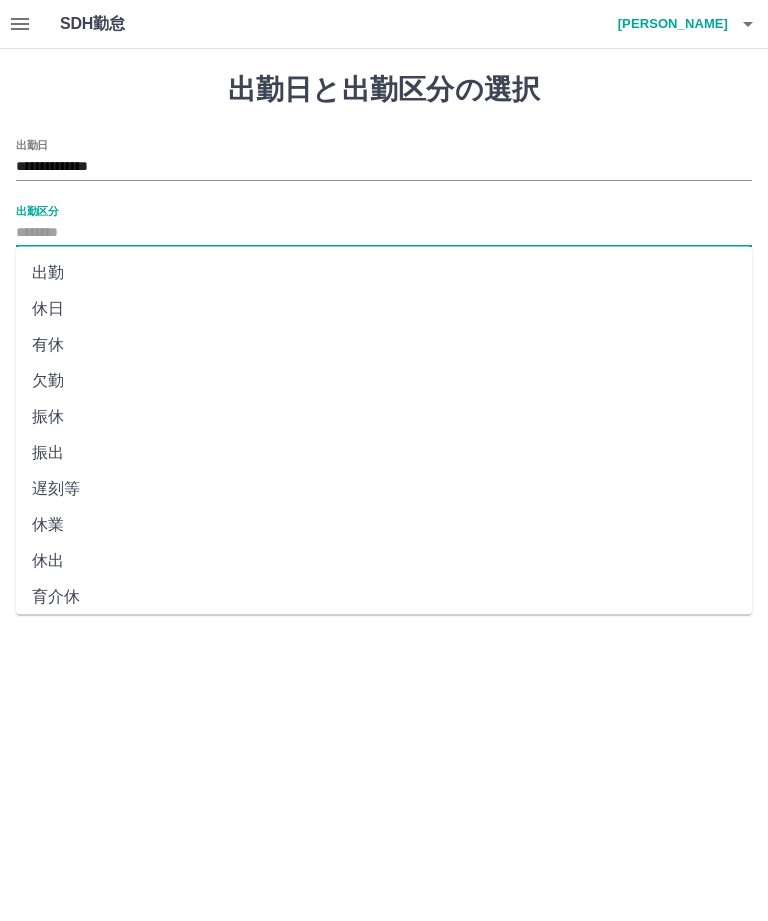 click on "出勤" at bounding box center (384, 273) 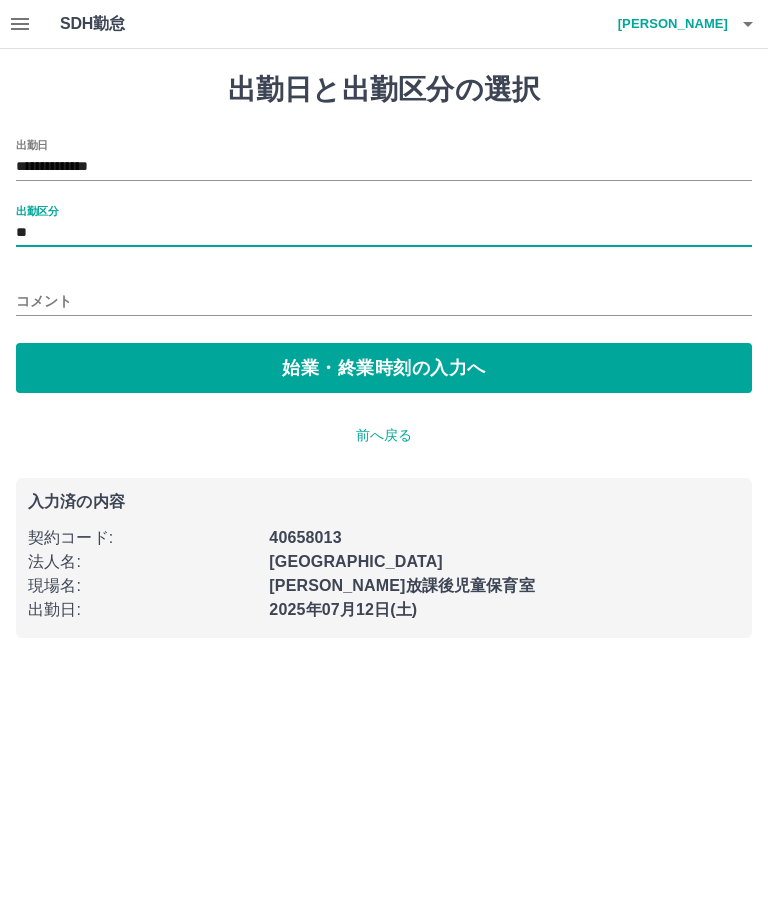 click on "始業・終業時刻の入力へ" at bounding box center (384, 368) 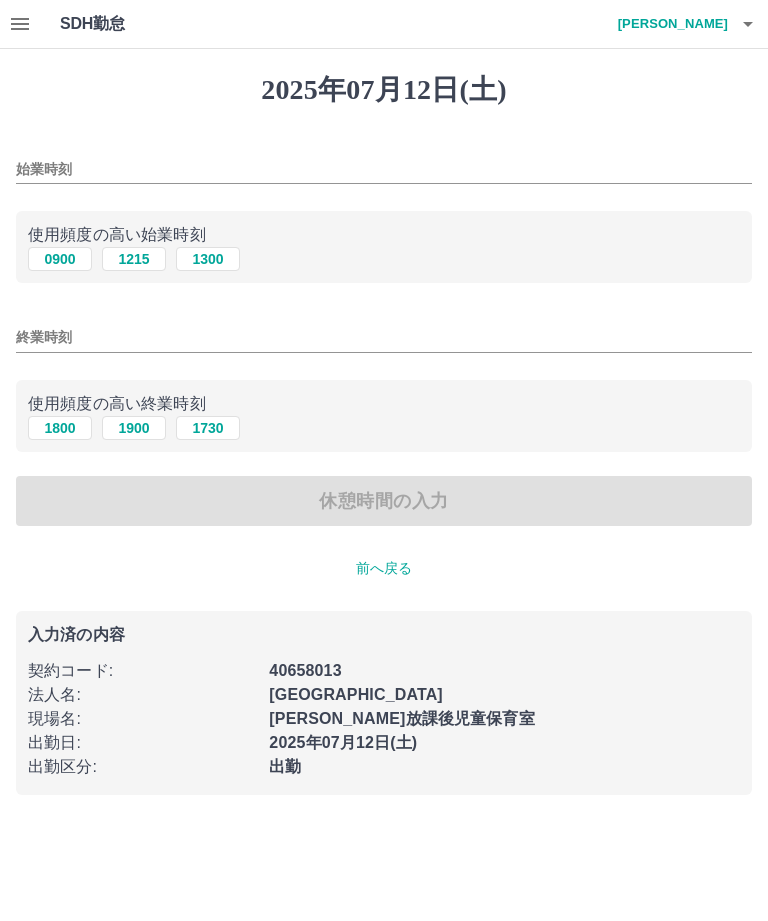 click on "始業時刻" at bounding box center [384, 169] 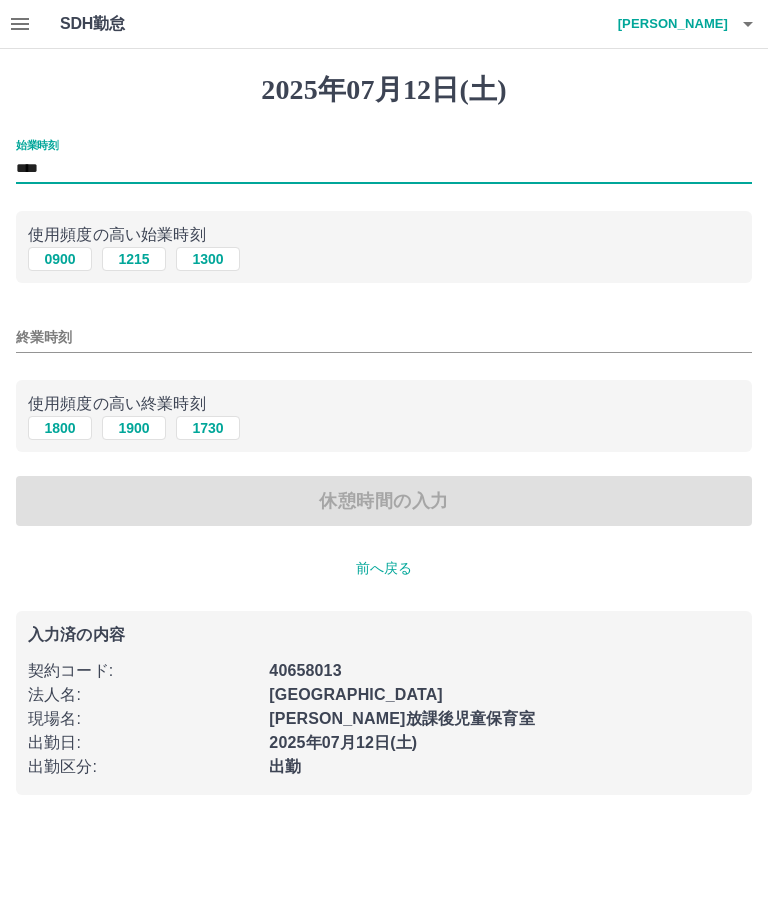 type on "****" 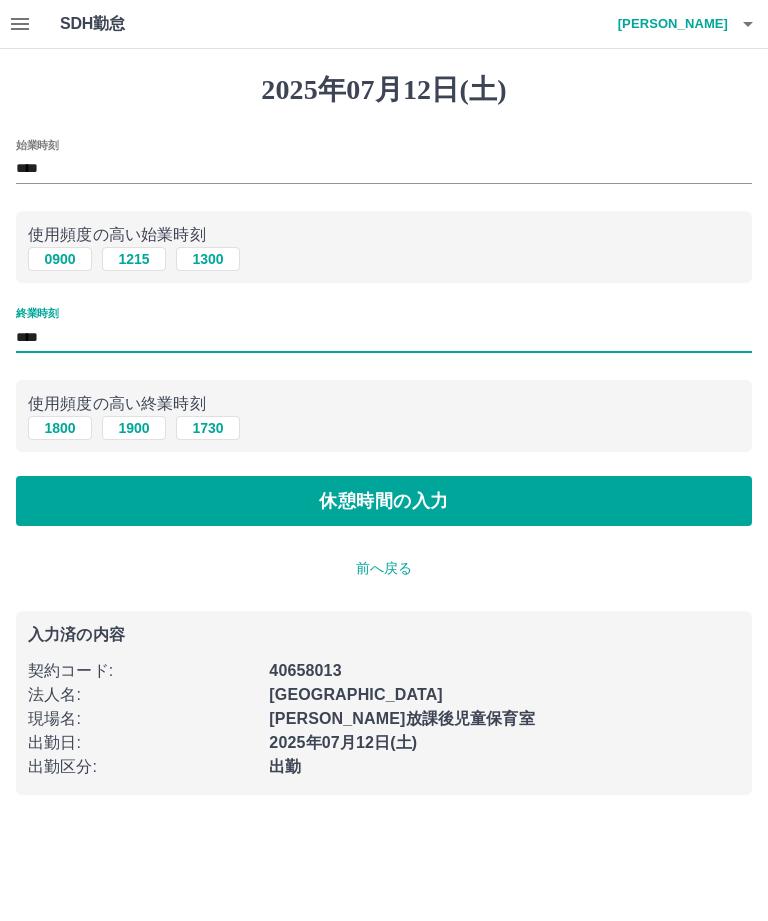 type on "****" 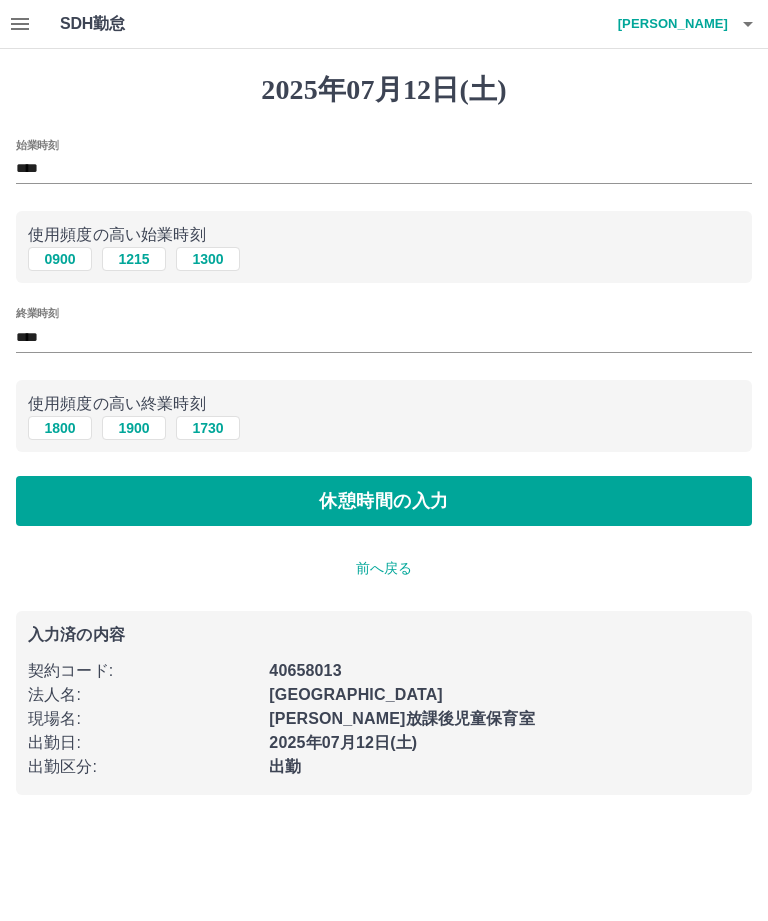 click on "休憩時間の入力" at bounding box center (384, 501) 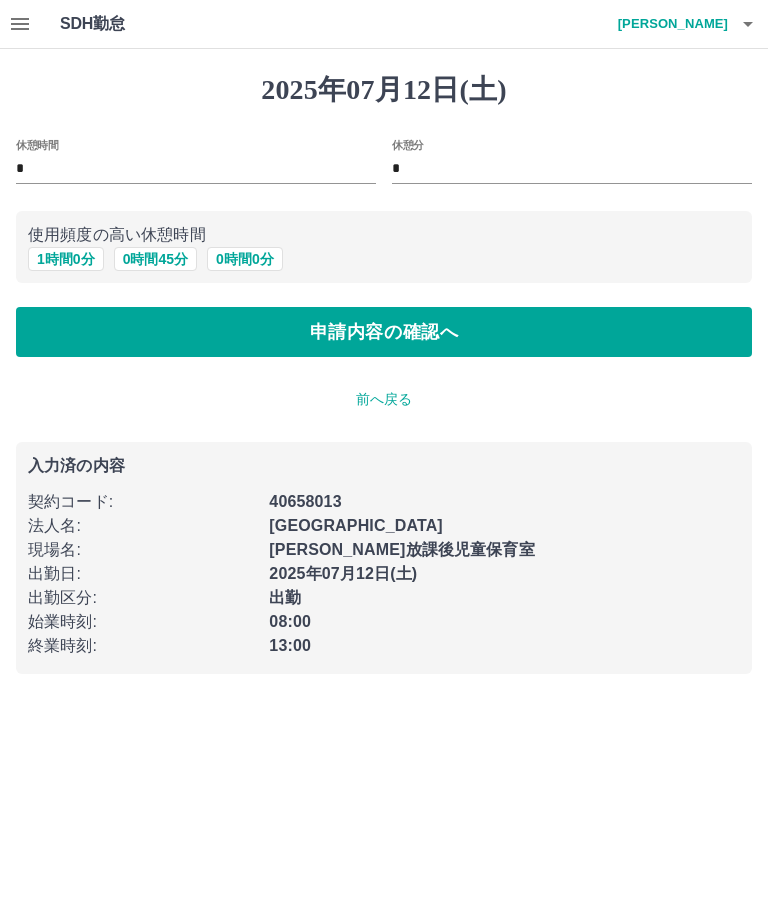 click on "申請内容の確認へ" at bounding box center (384, 332) 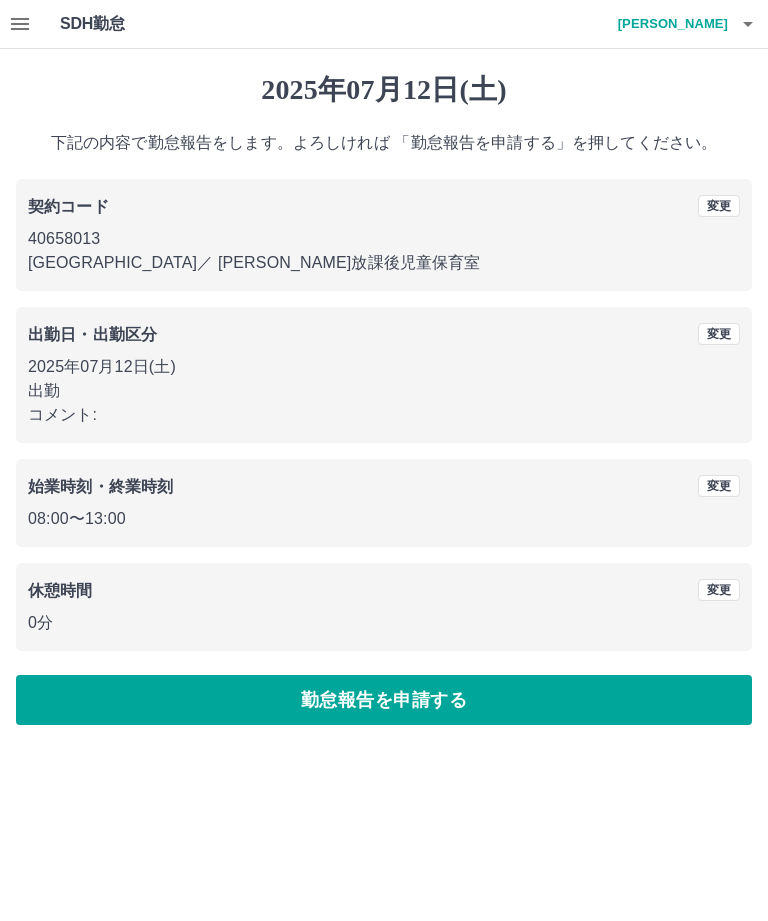 click on "勤怠報告を申請する" at bounding box center (384, 700) 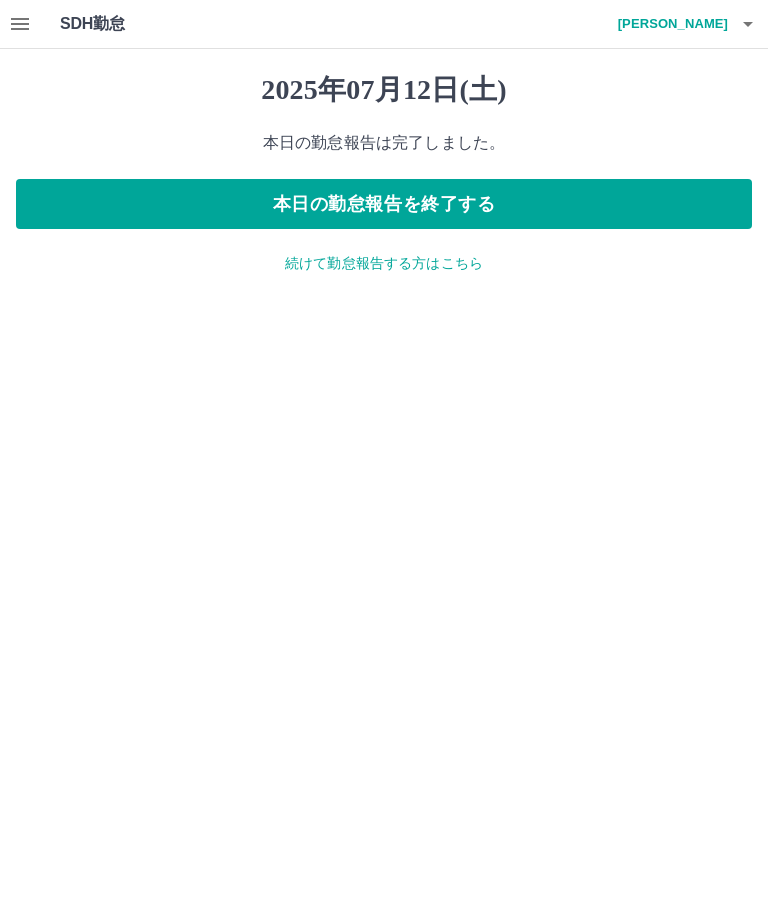 click on "続けて勤怠報告する方はこちら" at bounding box center [384, 263] 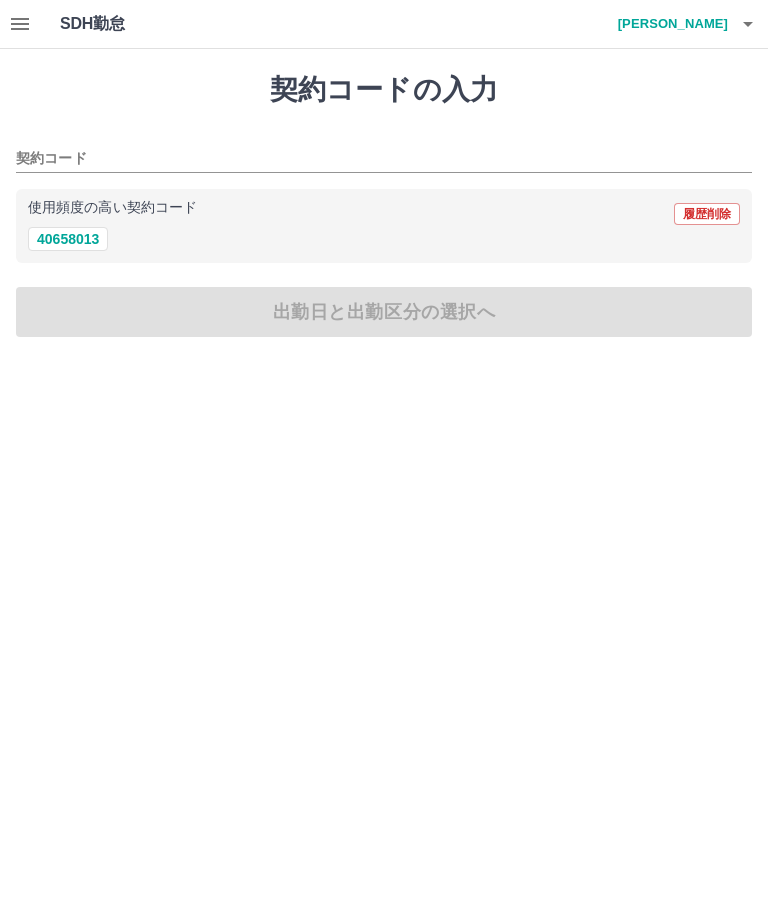 click on "40658013" at bounding box center (68, 239) 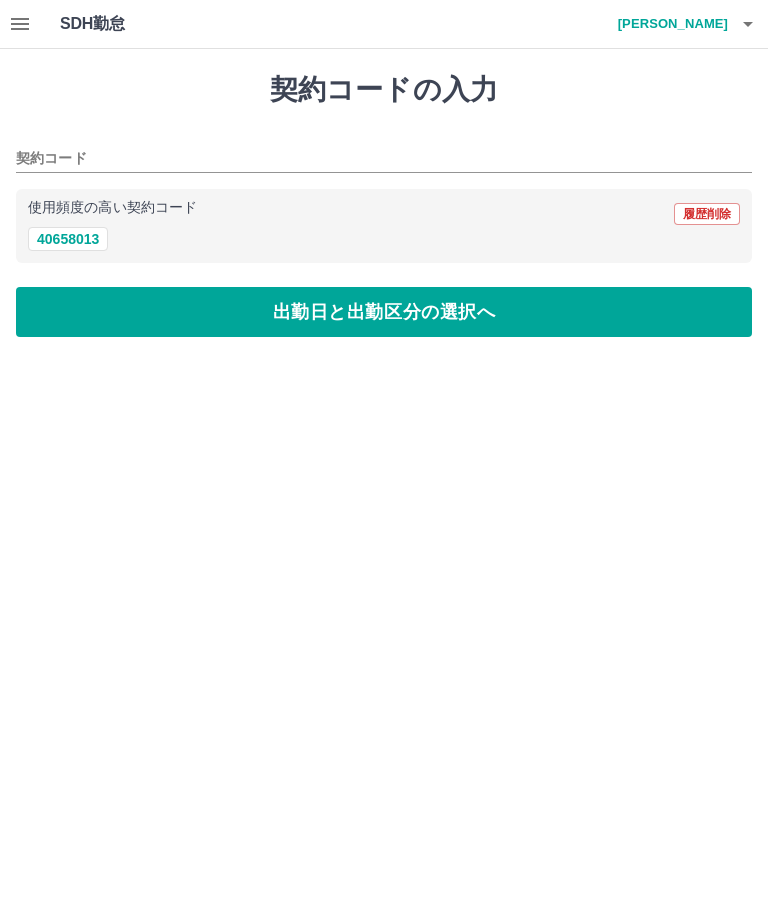 type on "********" 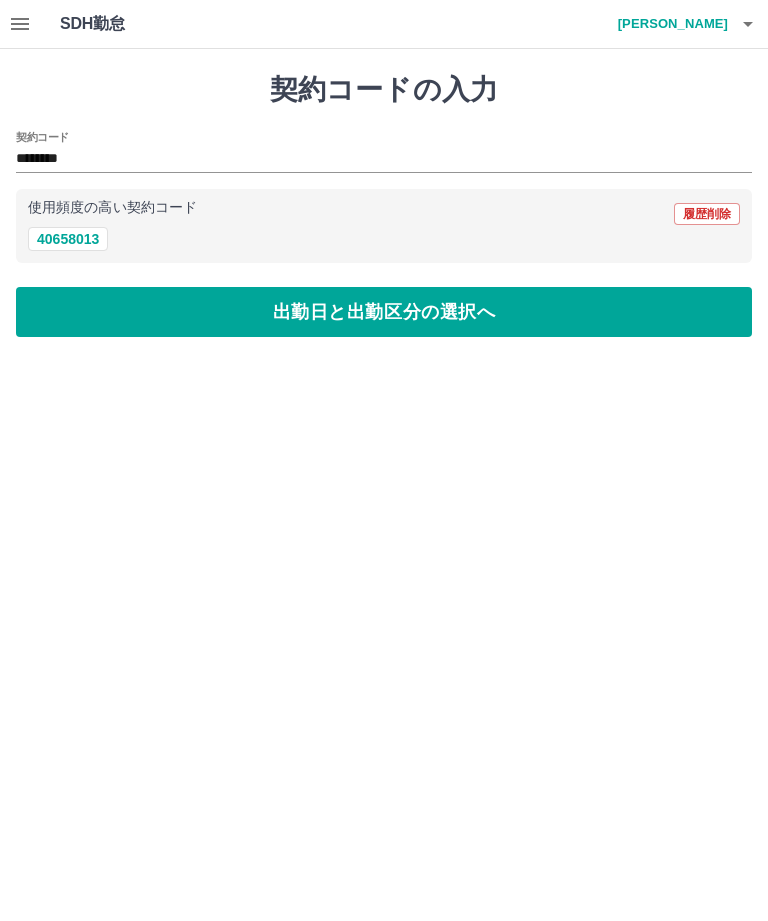 click on "出勤日と出勤区分の選択へ" at bounding box center (384, 312) 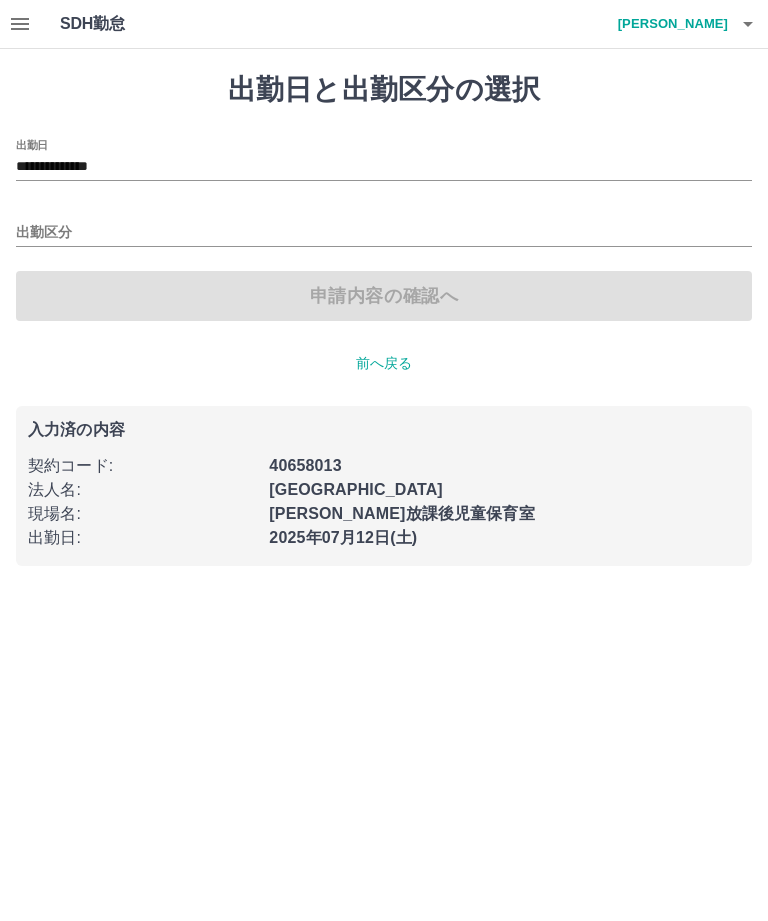 click on "**********" at bounding box center [384, 167] 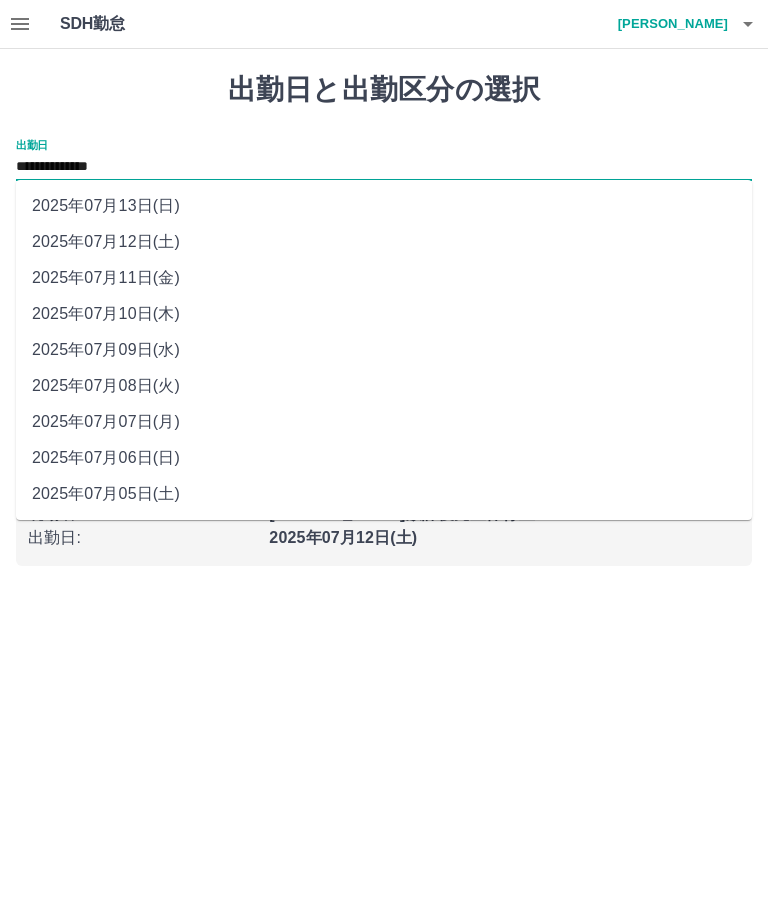 click on "2025年07月13日(日)" at bounding box center (384, 206) 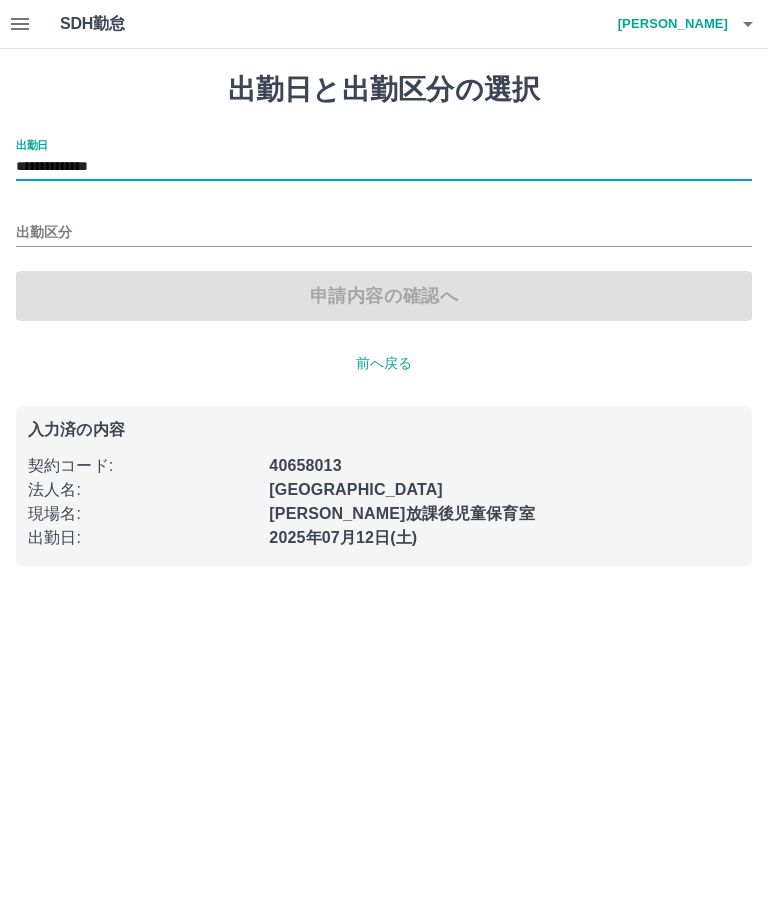 type on "**********" 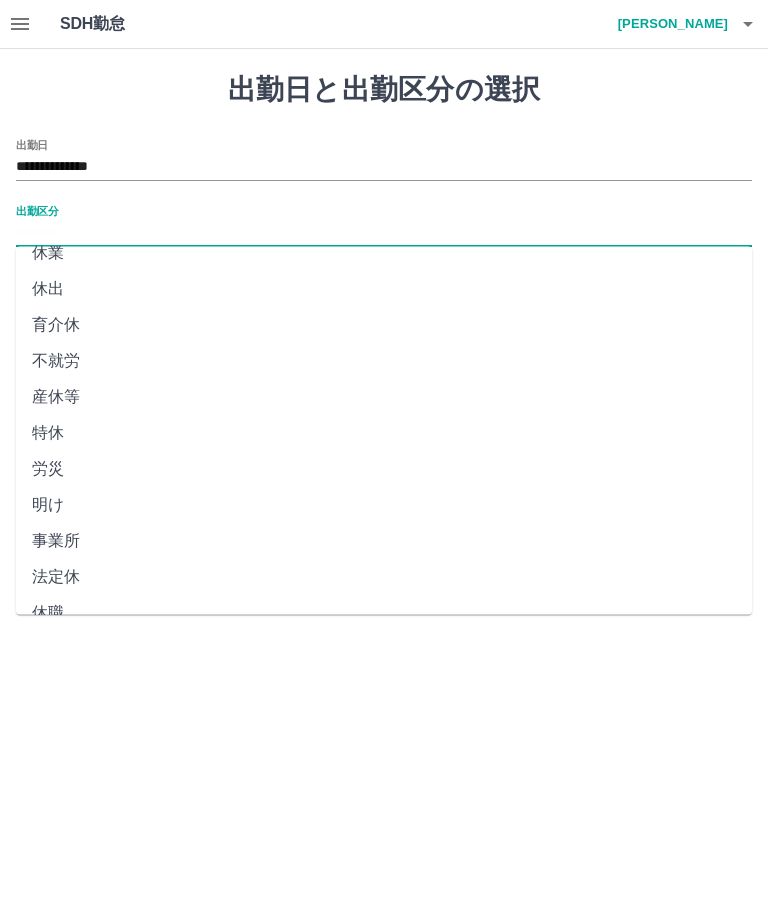 scroll, scrollTop: 270, scrollLeft: 0, axis: vertical 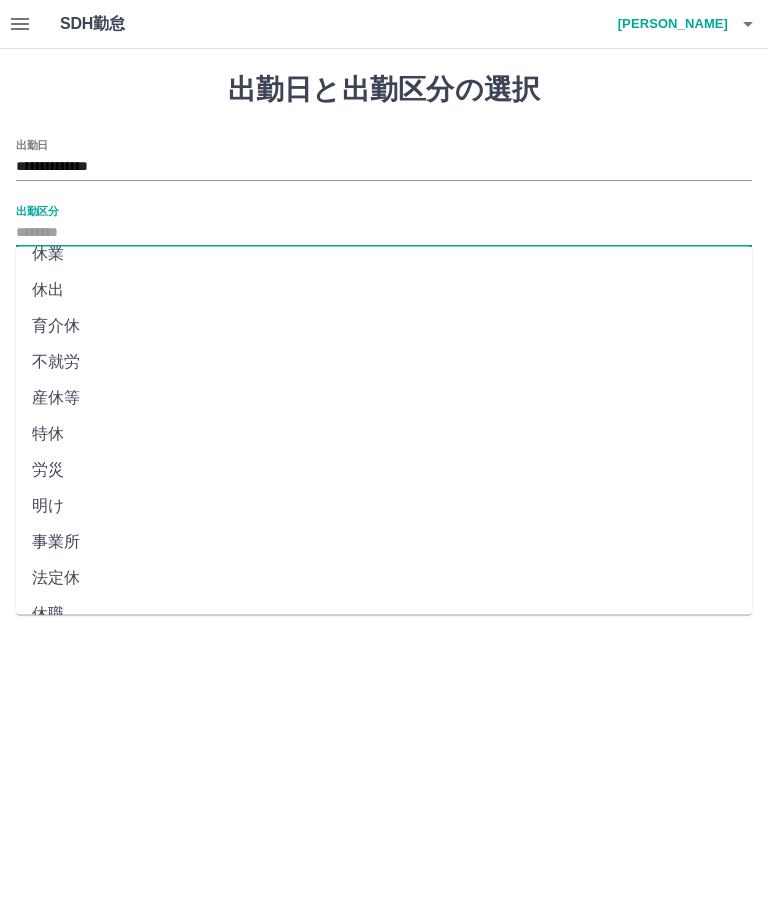click on "法定休" at bounding box center (384, 579) 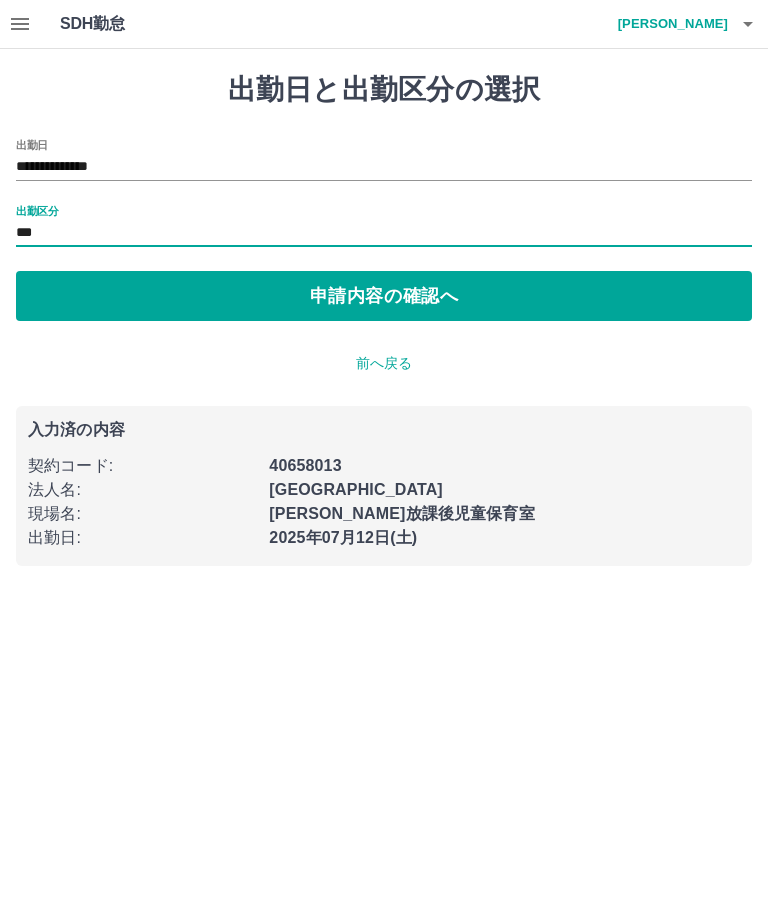 click on "申請内容の確認へ" at bounding box center [384, 296] 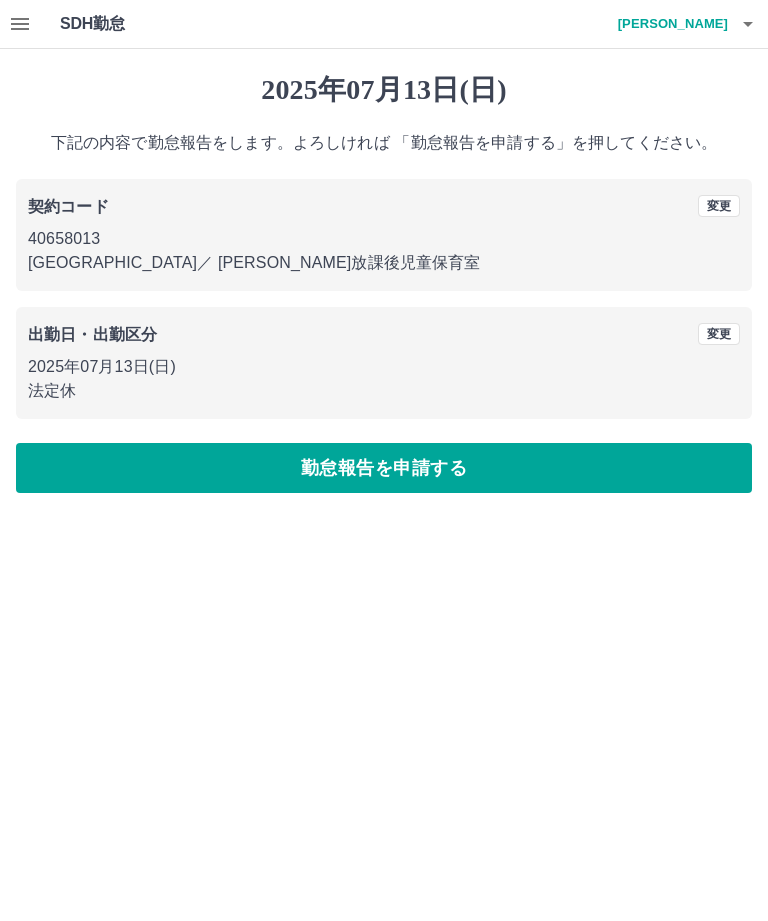 click on "勤怠報告を申請する" at bounding box center (384, 468) 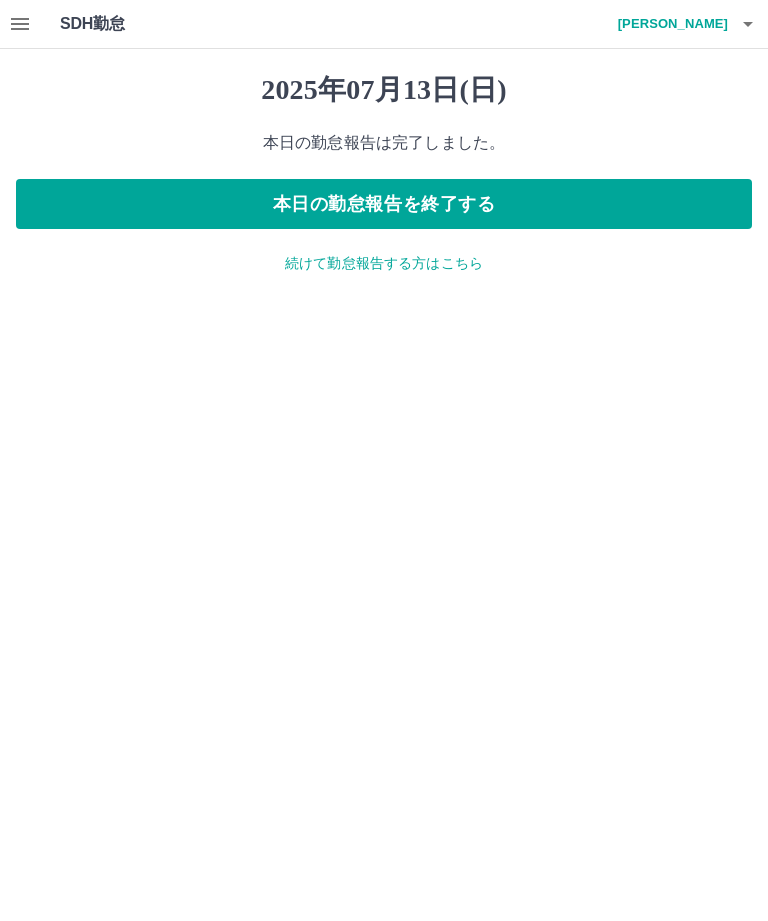 click on "本日の勤怠報告を終了する" at bounding box center (384, 204) 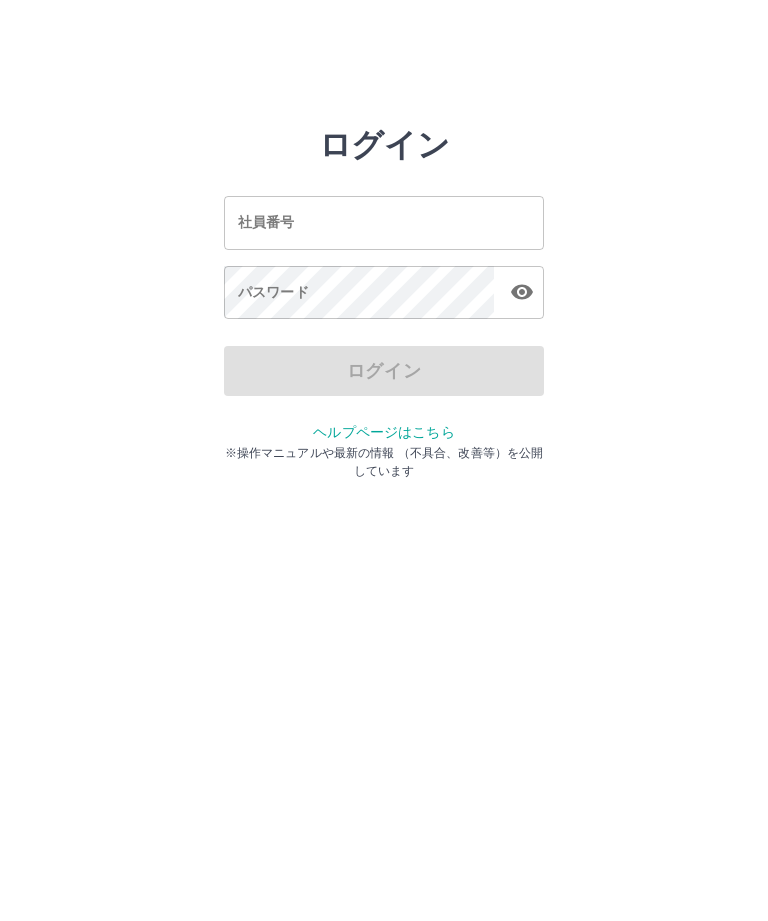 scroll, scrollTop: 0, scrollLeft: 0, axis: both 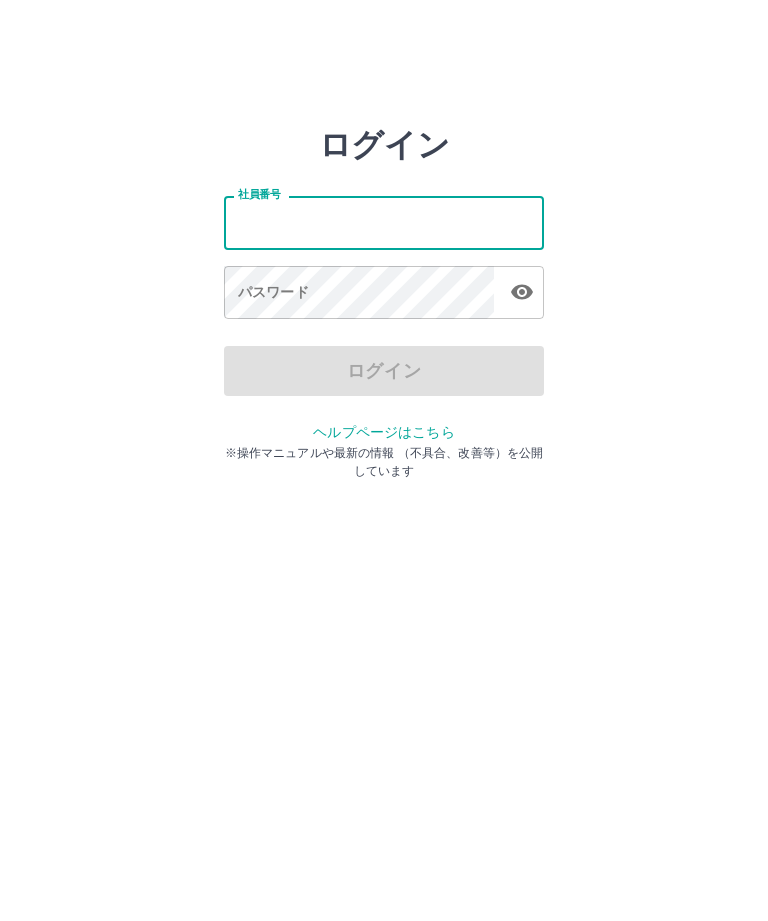 click on "ログイン 社員番号 社員番号 パスワード パスワード ログイン ヘルプページはこちら ※操作マニュアルや最新の情報 （不具合、改善等）を公開しています" at bounding box center [384, 223] 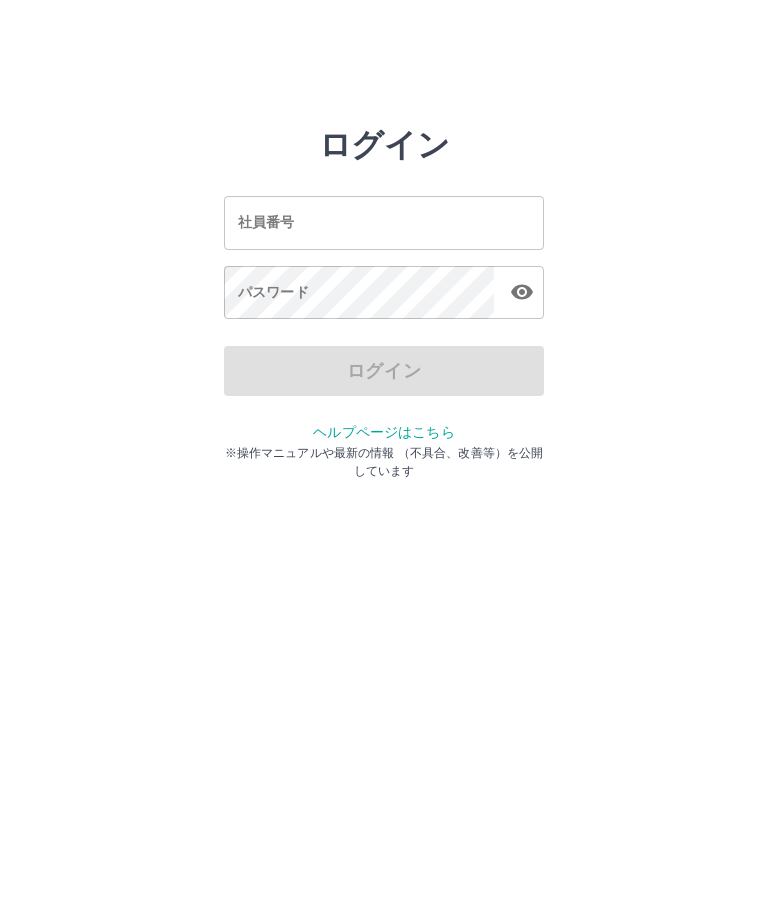 click on "社員番号" at bounding box center (384, 222) 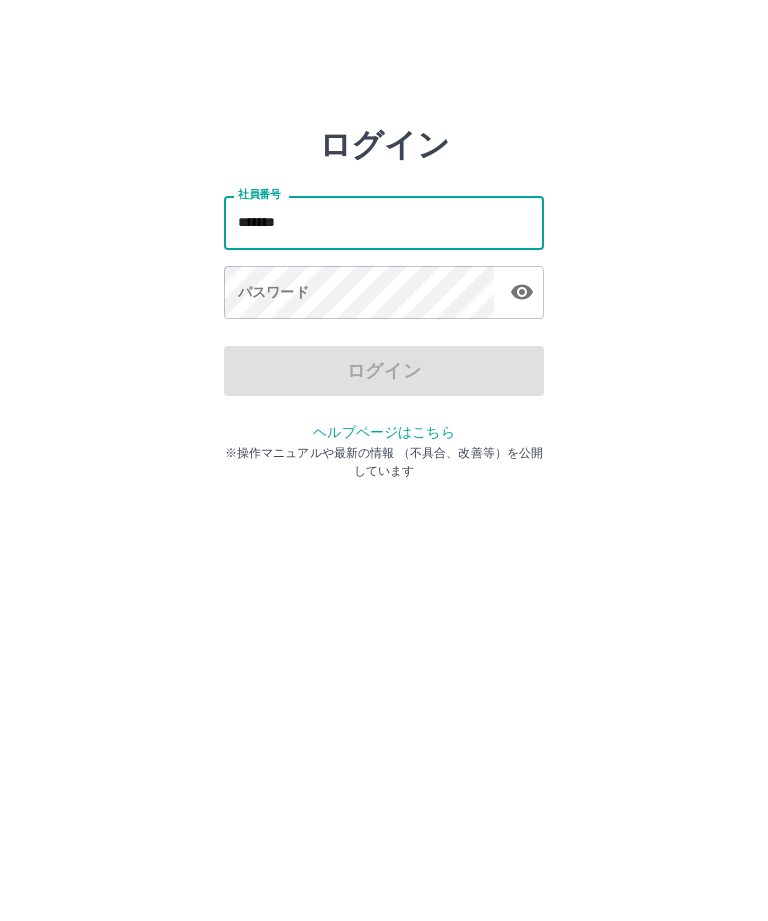 type on "*******" 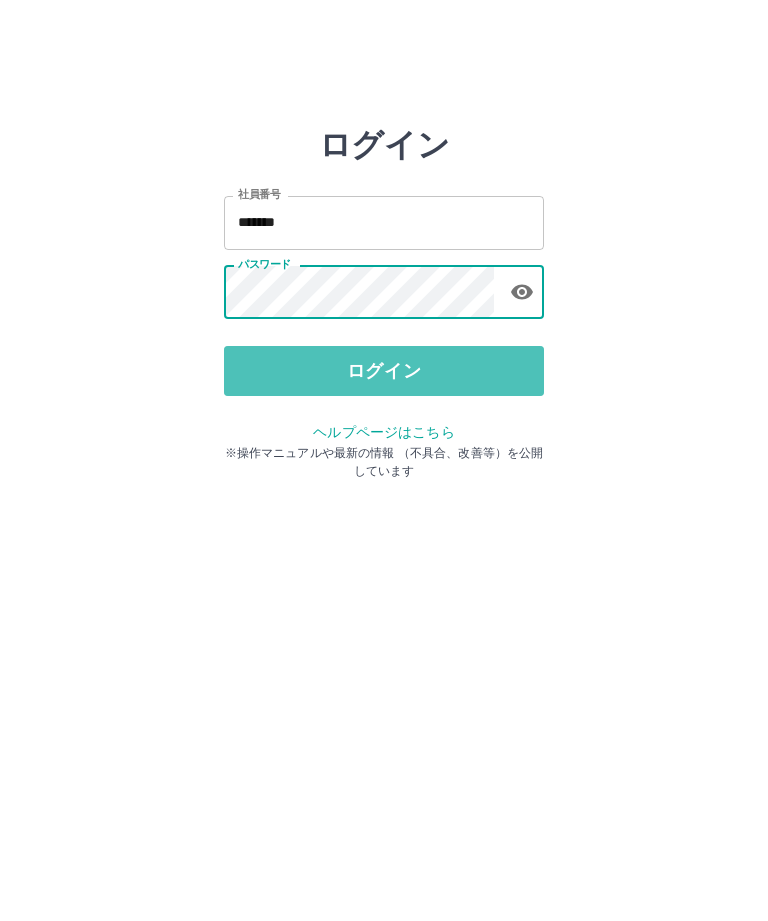 click on "ログイン" at bounding box center (384, 371) 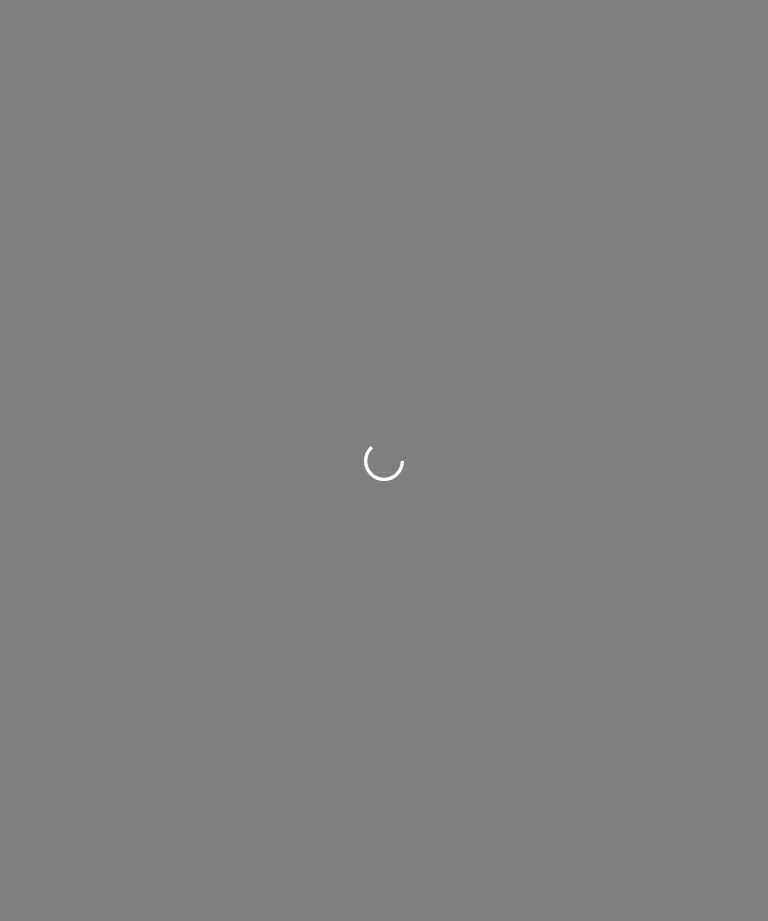 scroll, scrollTop: 0, scrollLeft: 0, axis: both 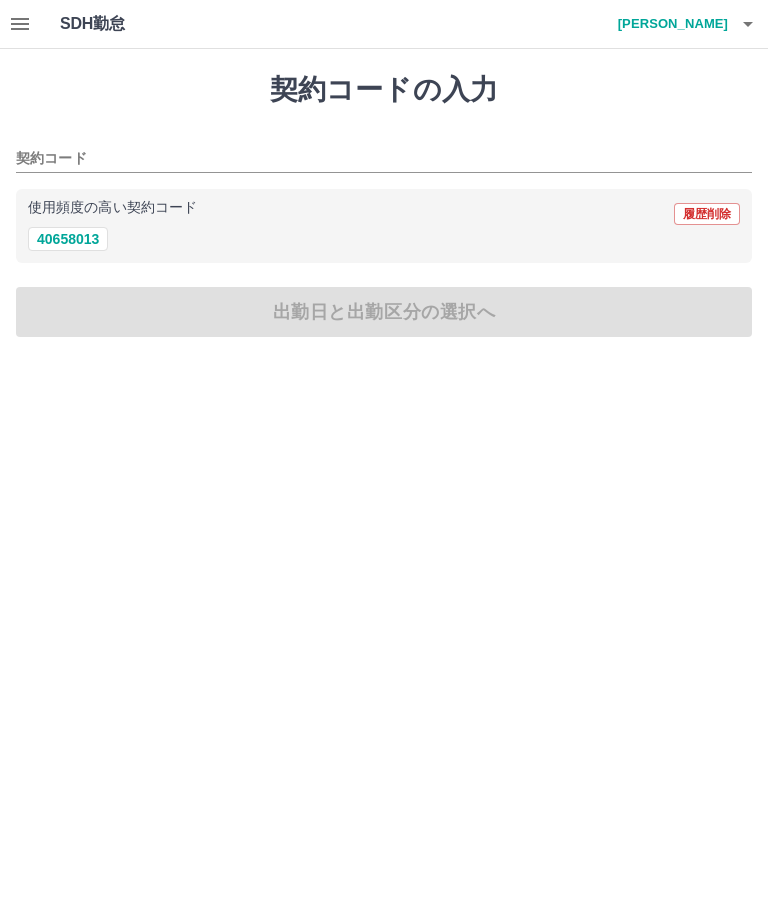 click on "40658013" at bounding box center [68, 239] 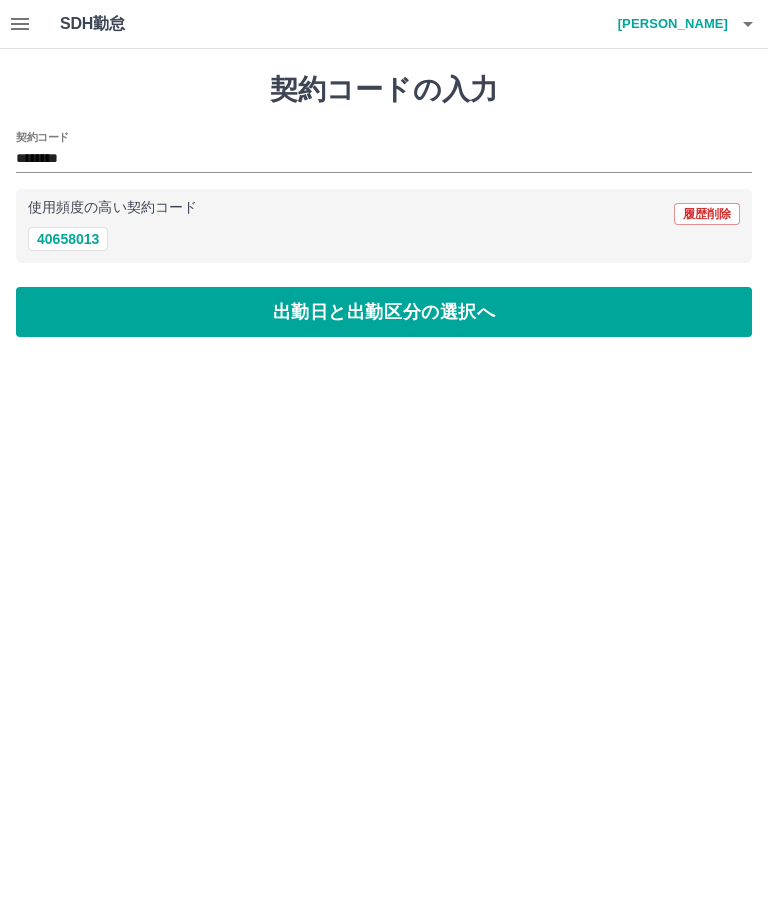 click on "出勤日と出勤区分の選択へ" at bounding box center [384, 312] 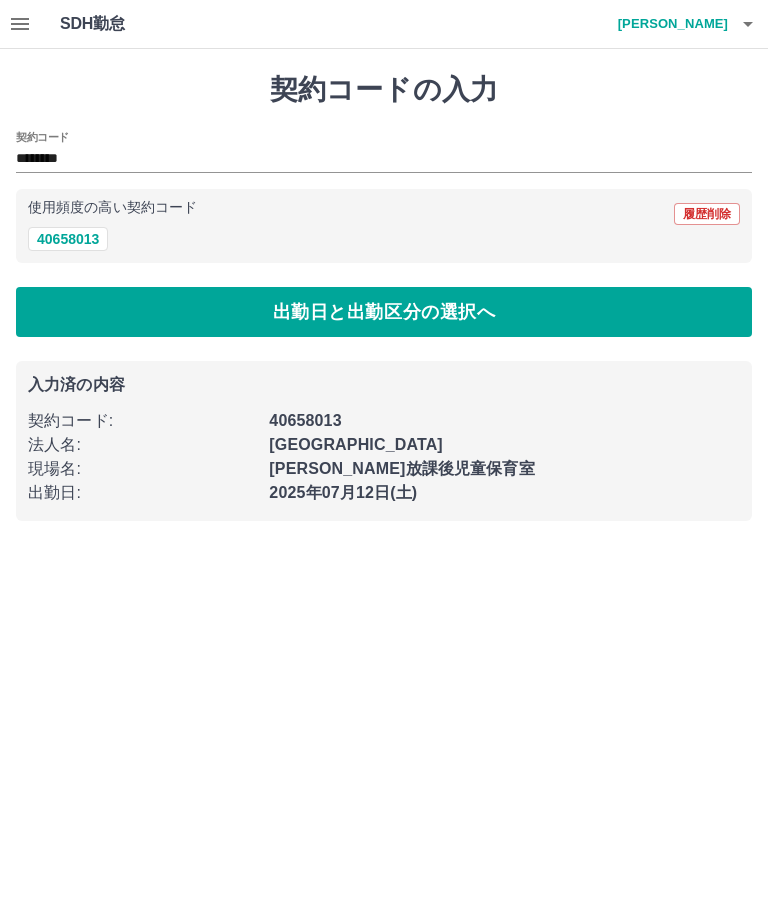 click on "出勤日と出勤区分の選択へ" at bounding box center (384, 312) 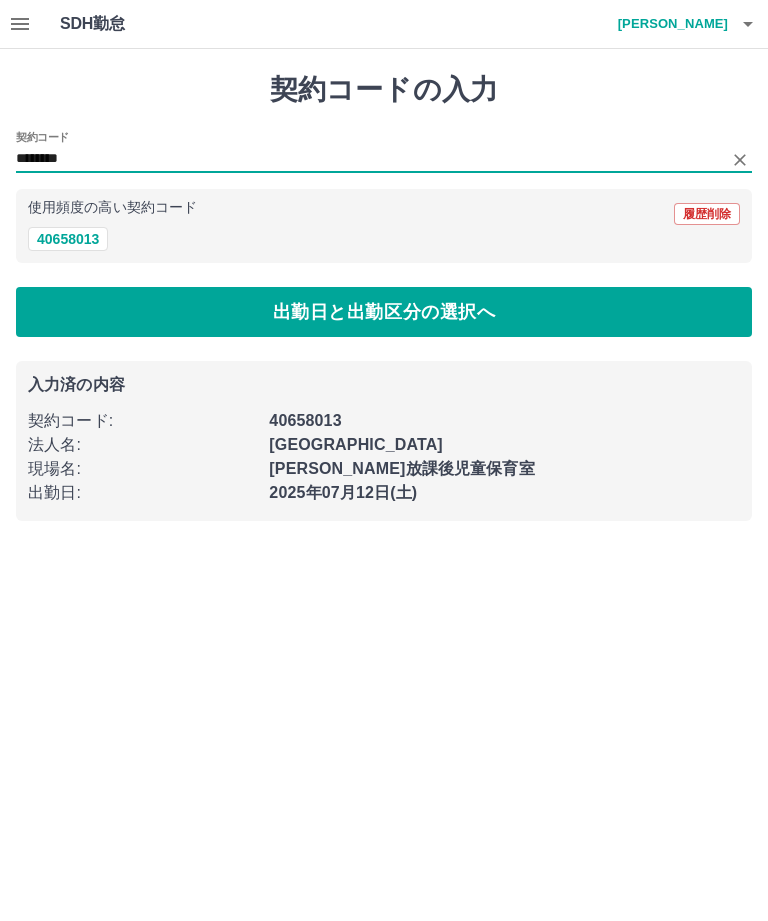 click on "40658013" at bounding box center [384, 239] 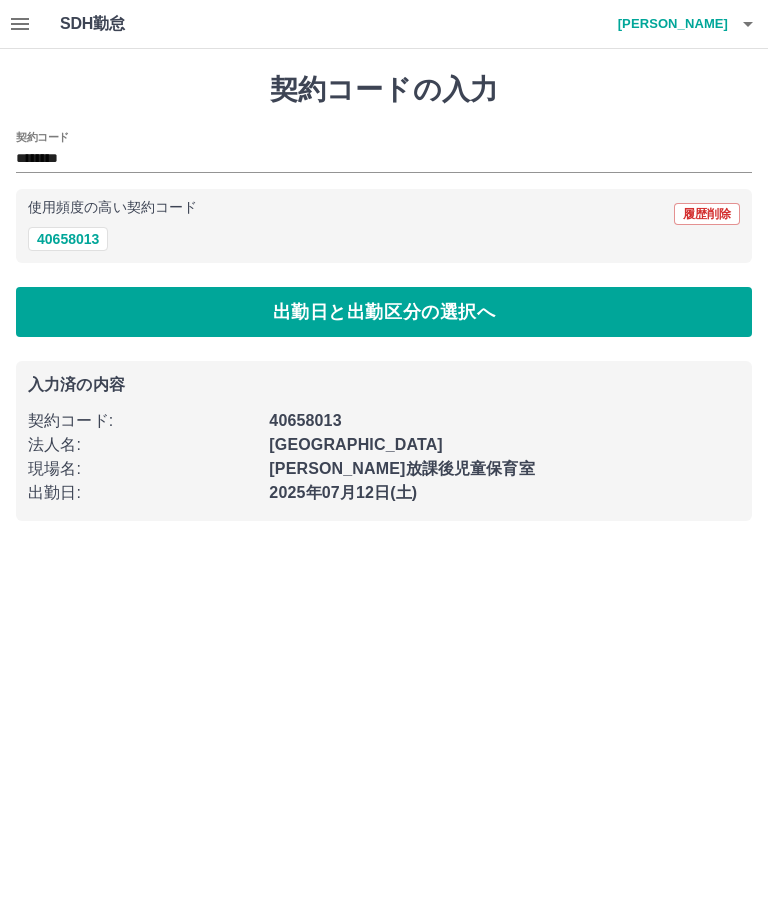 click on "出勤日と出勤区分の選択へ" at bounding box center (384, 312) 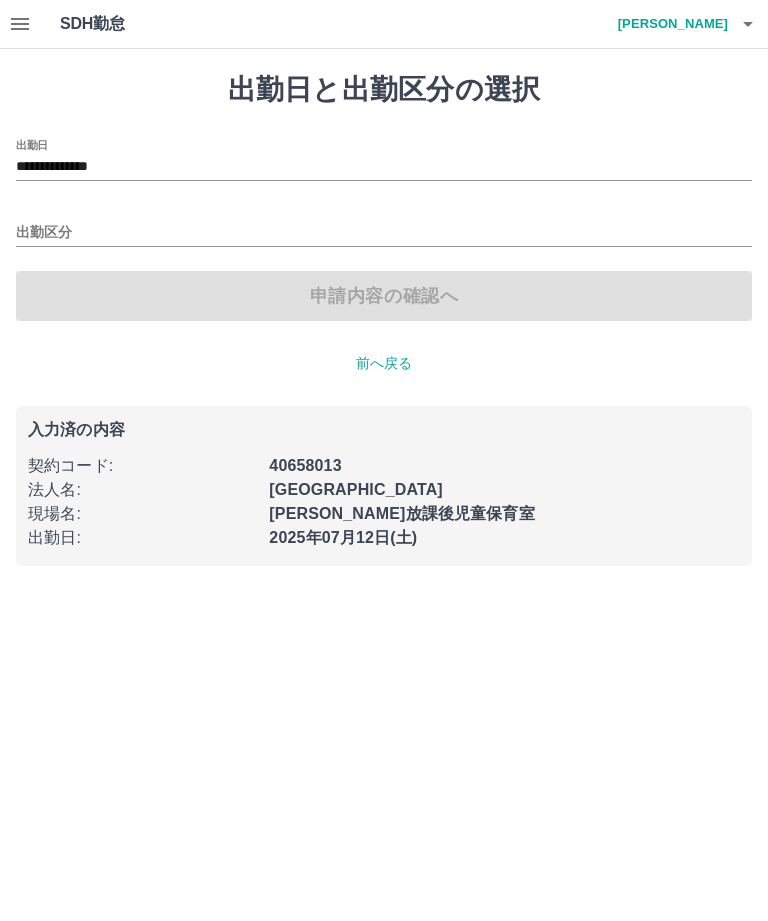 click on "**********" at bounding box center (384, 160) 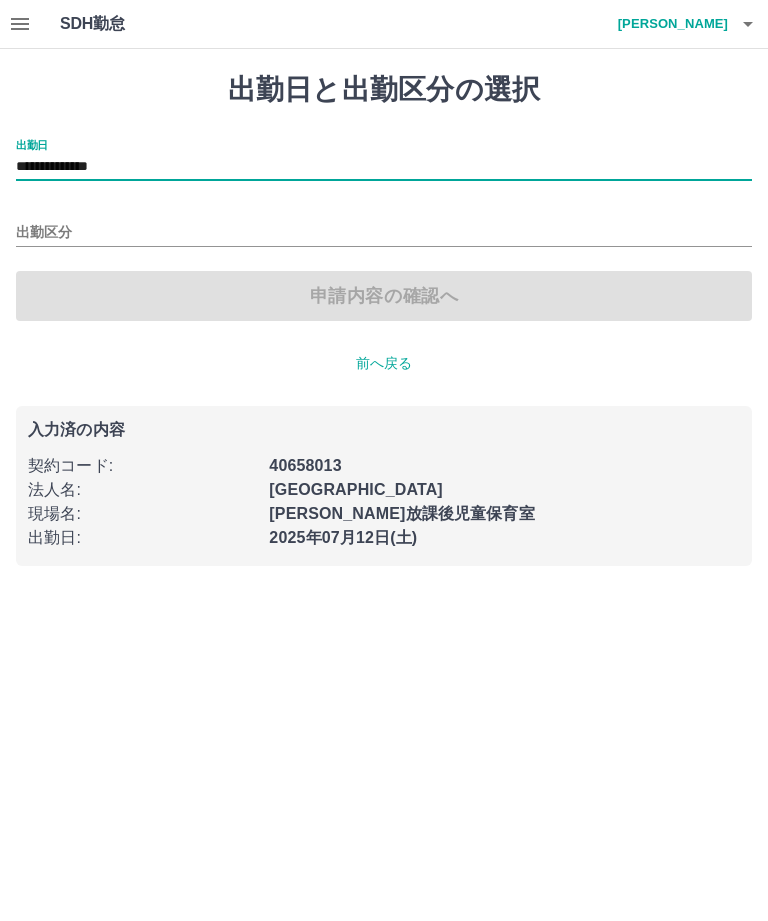 click on "**********" at bounding box center (384, 160) 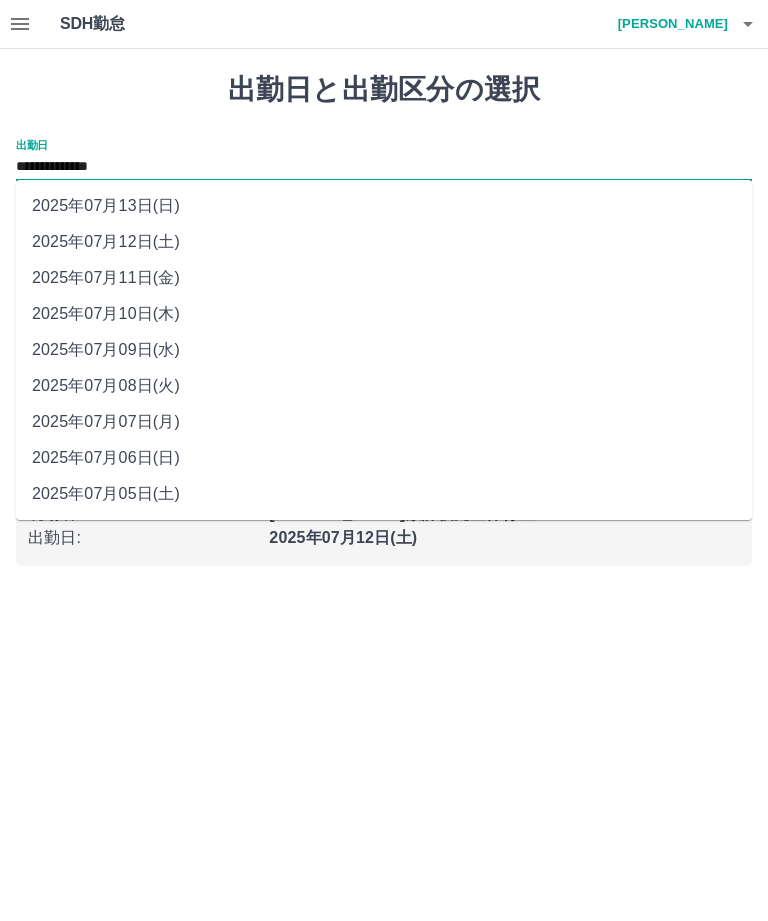click on "2025年07月11日(金)" at bounding box center [384, 278] 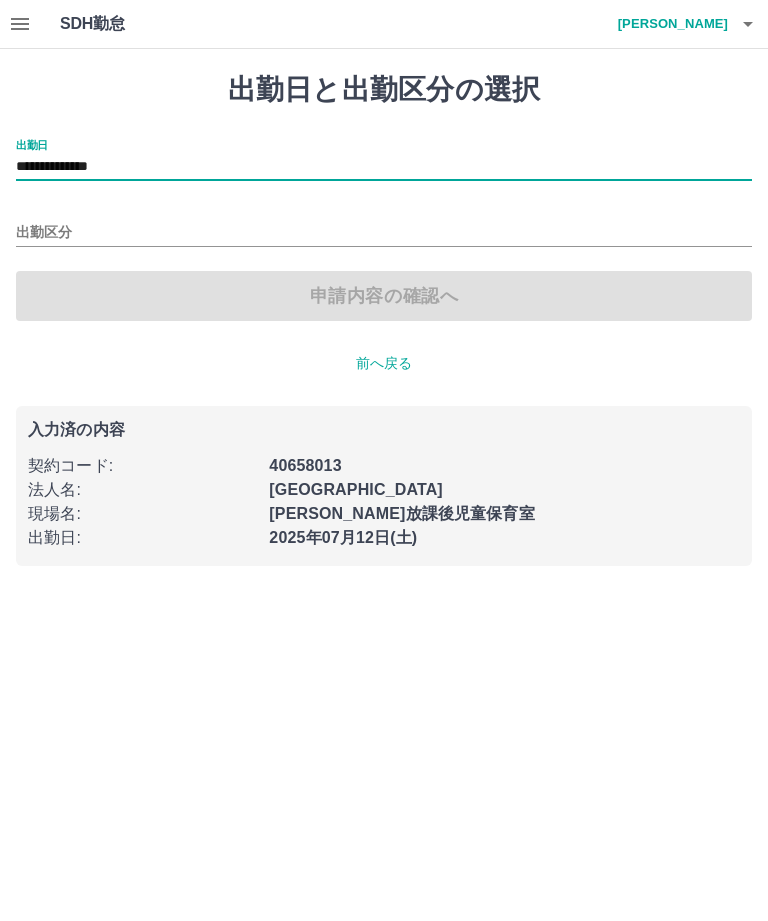 click on "出勤区分" at bounding box center [384, 233] 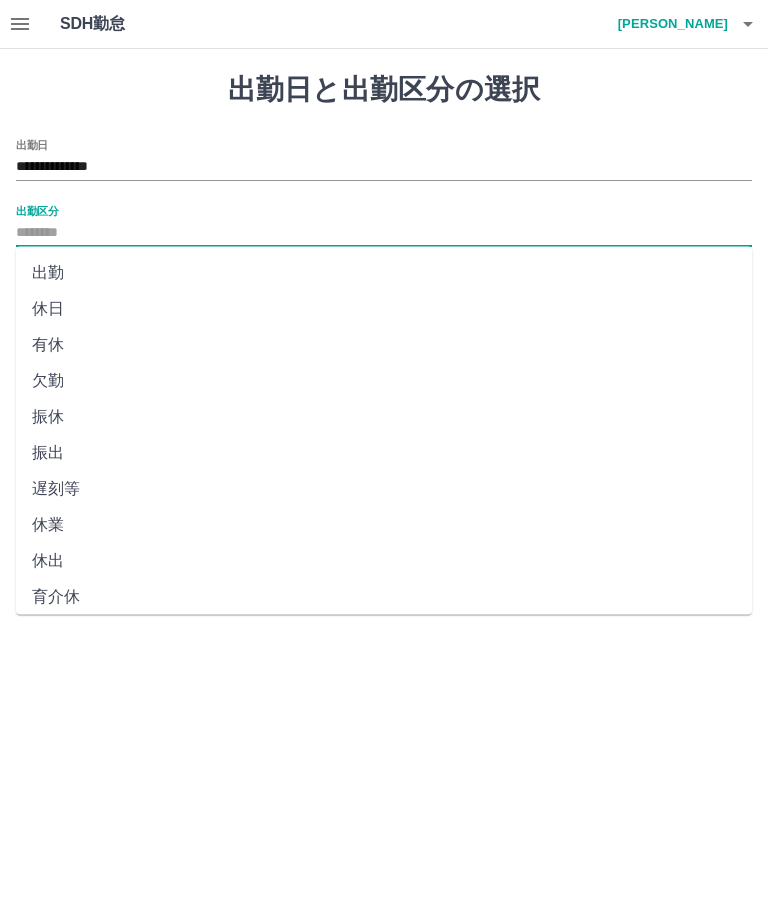 click on "出勤" at bounding box center [384, 273] 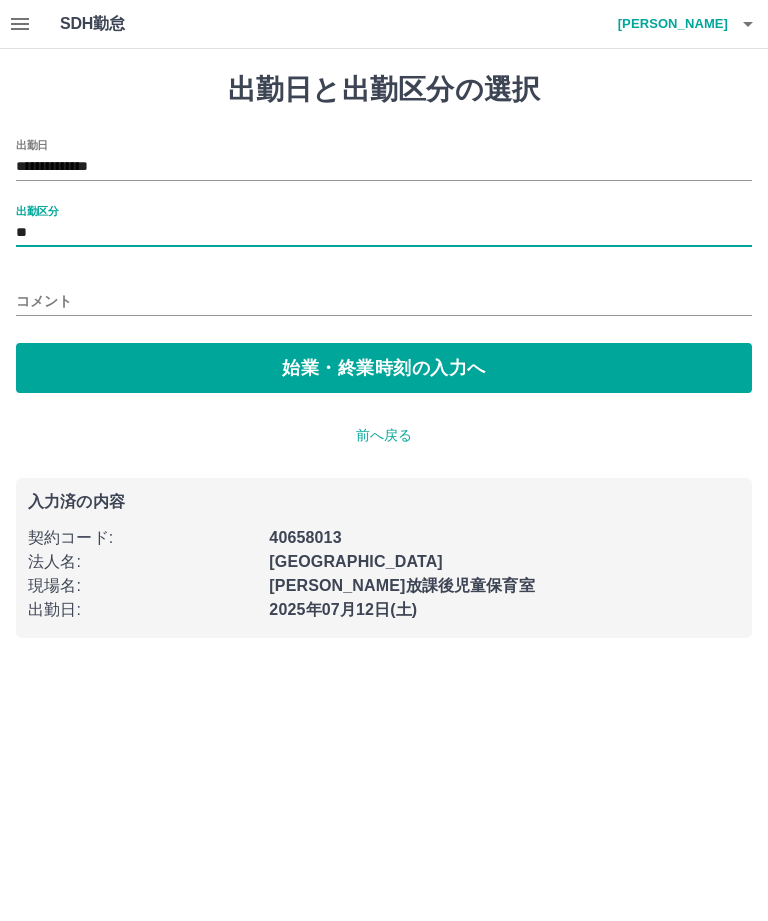 click on "始業・終業時刻の入力へ" at bounding box center [384, 368] 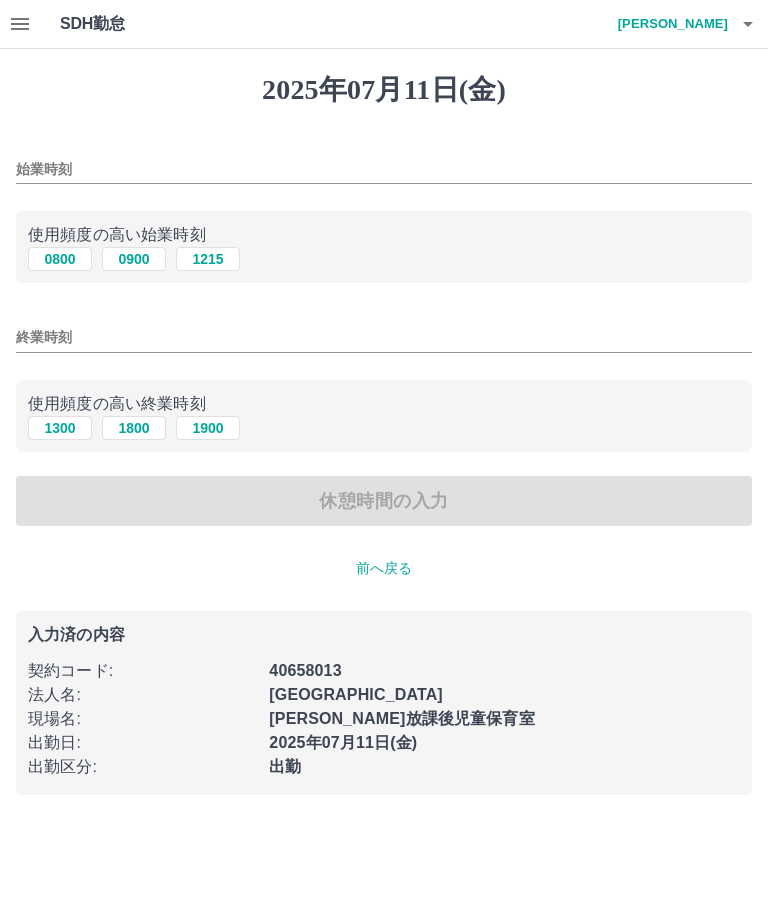click on "始業時刻" at bounding box center [384, 169] 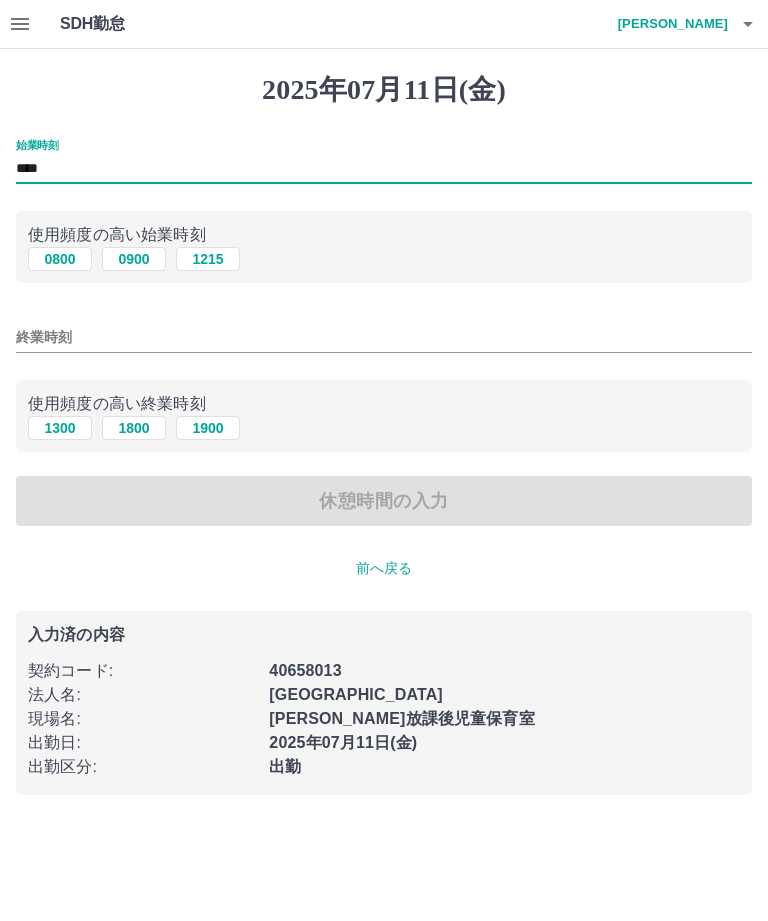 type on "****" 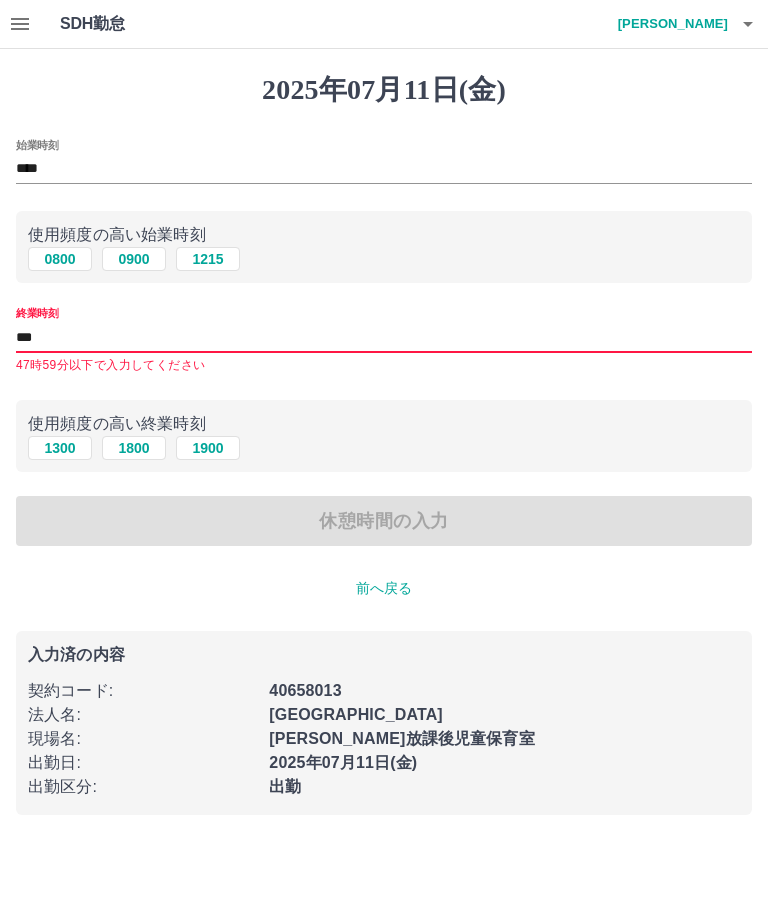 type on "****" 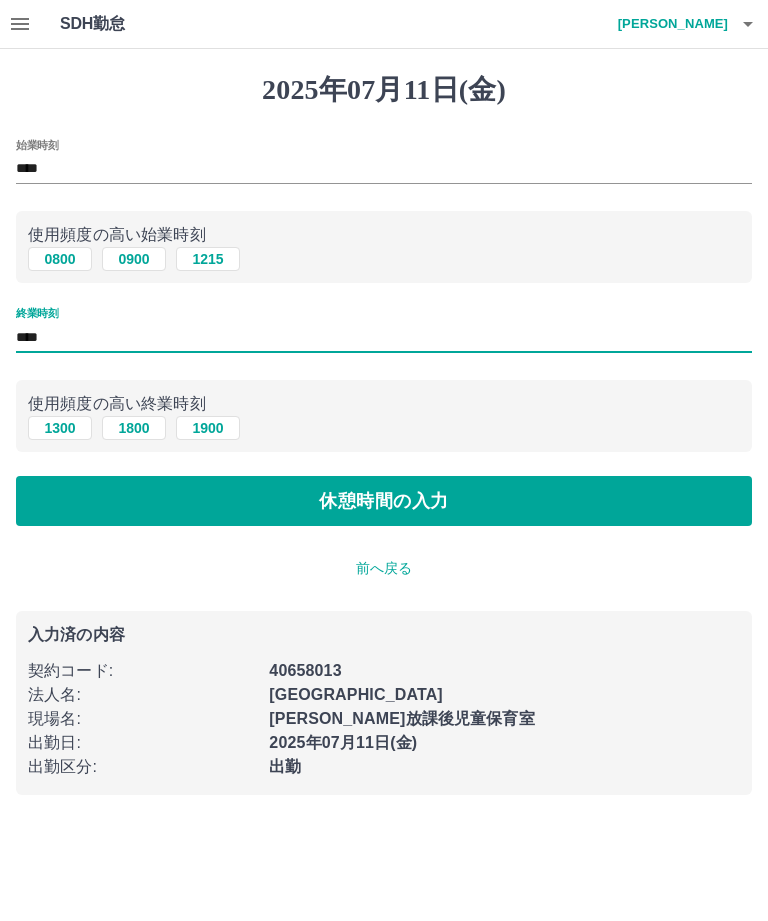 click on "前へ戻る" at bounding box center [384, 568] 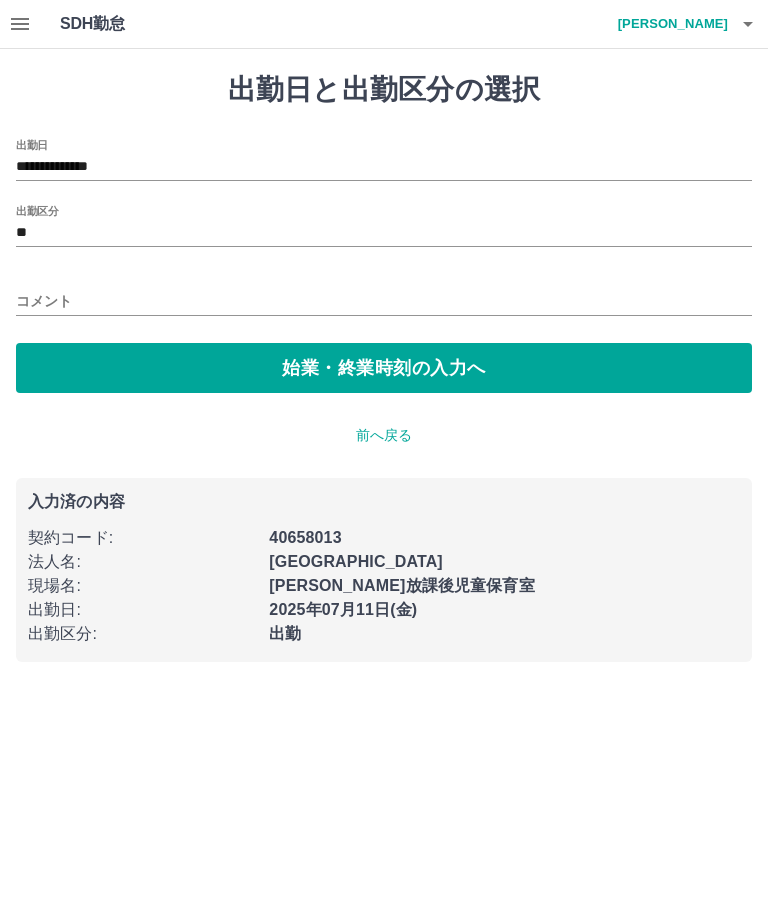 click on "始業・終業時刻の入力へ" at bounding box center [384, 368] 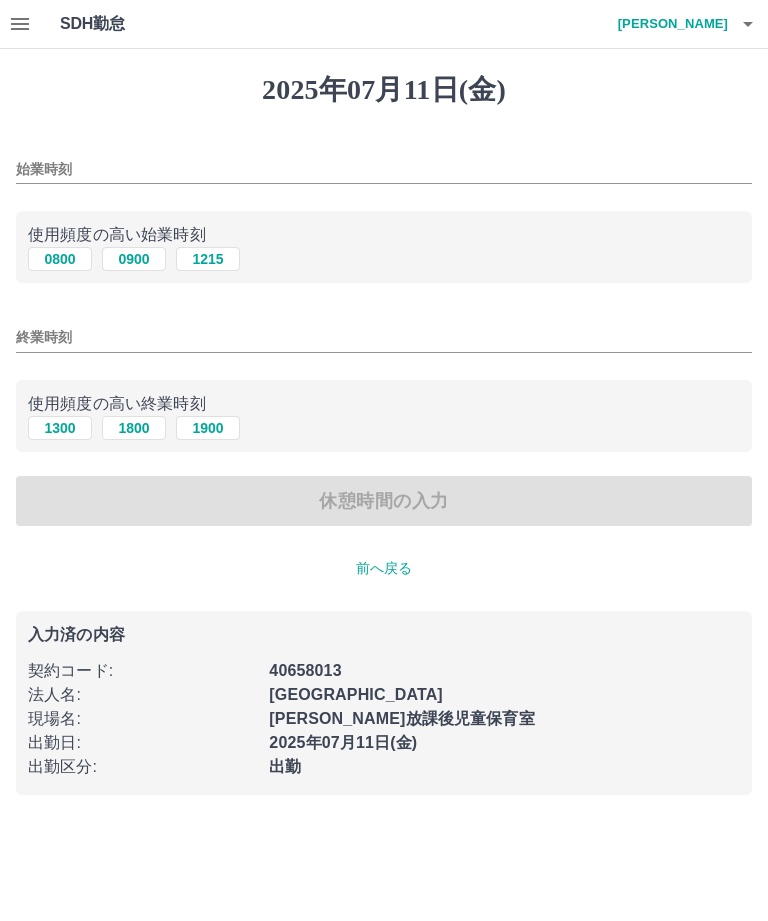 click on "始業時刻" at bounding box center (384, 169) 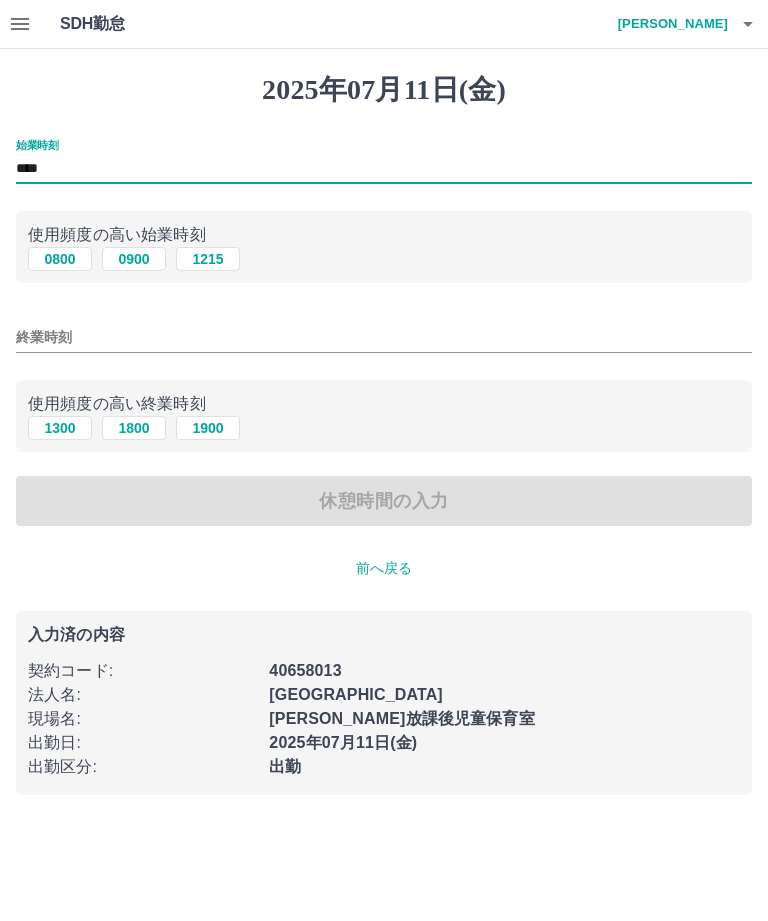 type on "****" 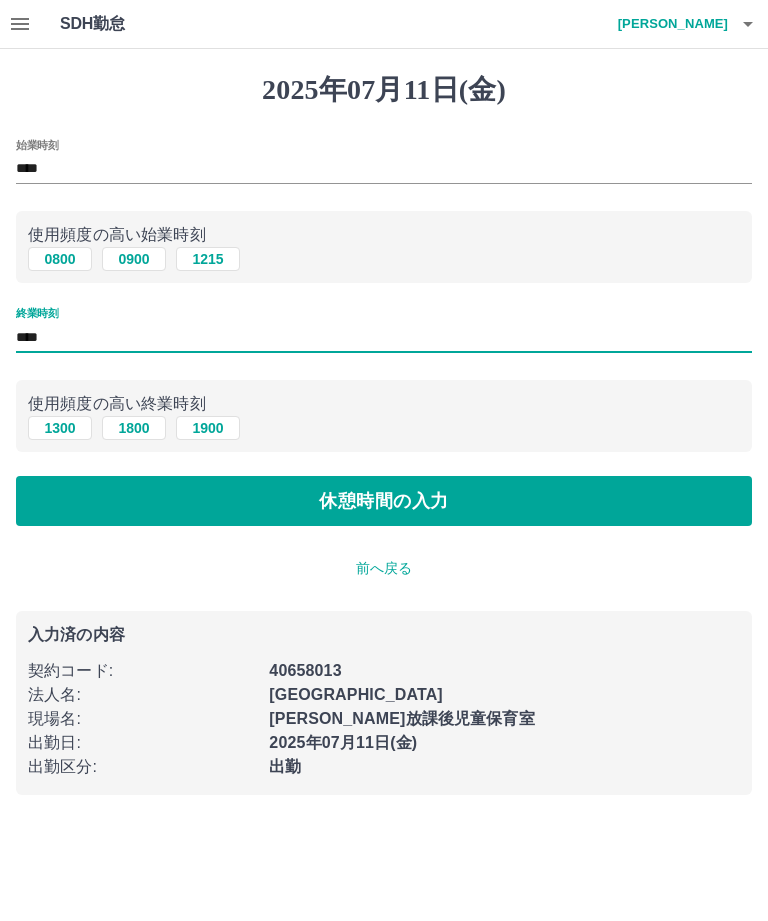 type on "****" 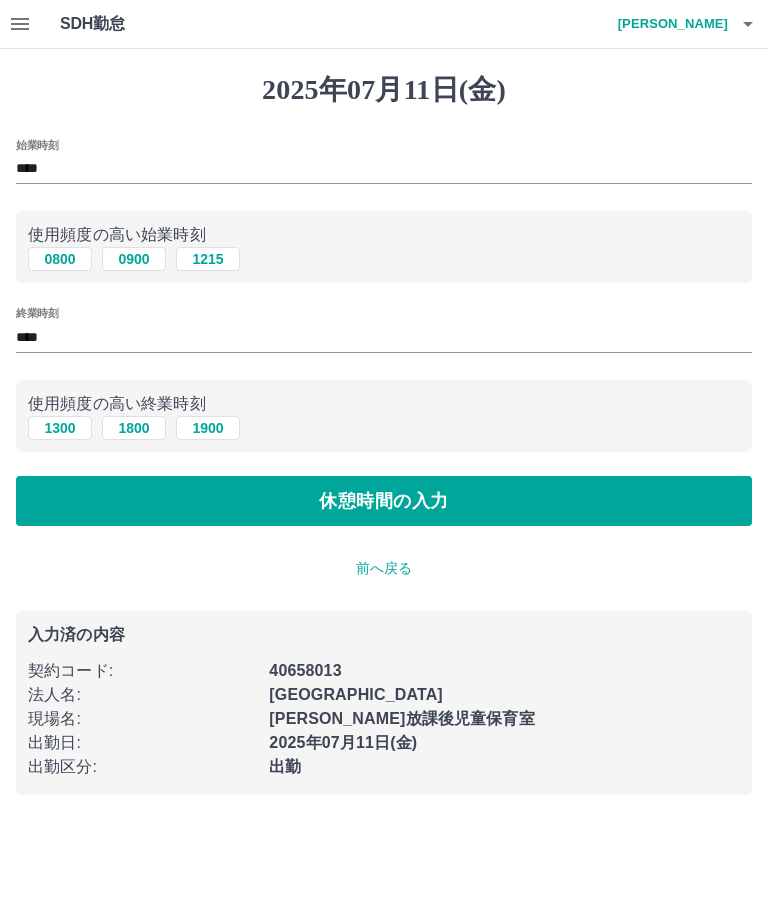 click on "休憩時間の入力" at bounding box center [384, 501] 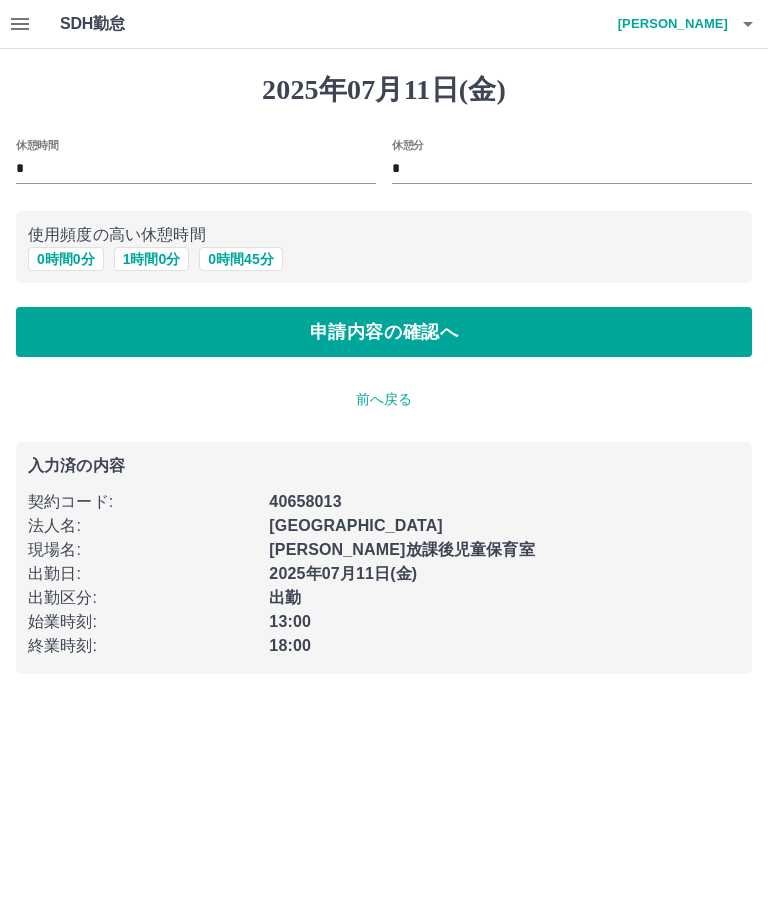 click on "申請内容の確認へ" at bounding box center (384, 332) 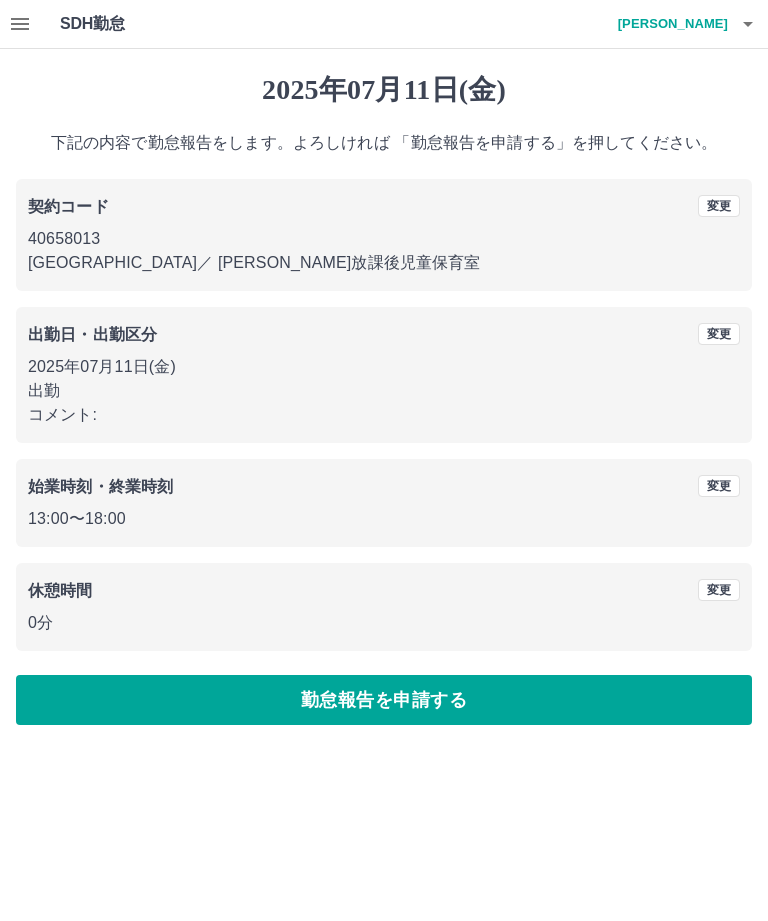click on "勤怠報告を申請する" at bounding box center [384, 700] 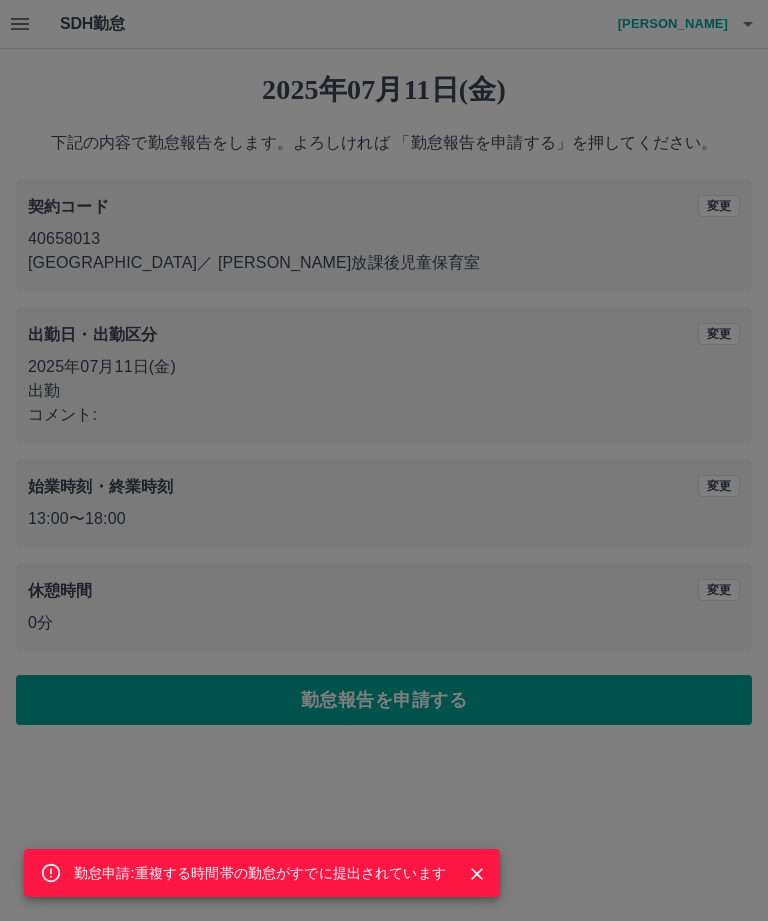 click on "勤怠申請:重複する時間帯の勤怠がすでに提出されています" at bounding box center [384, 460] 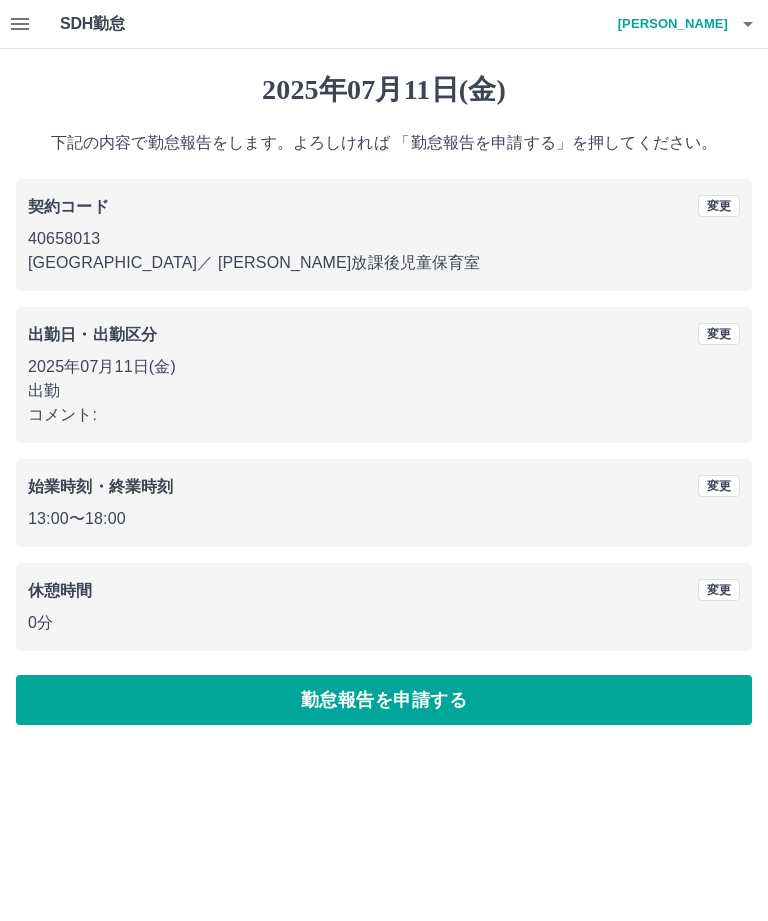 click at bounding box center (748, 24) 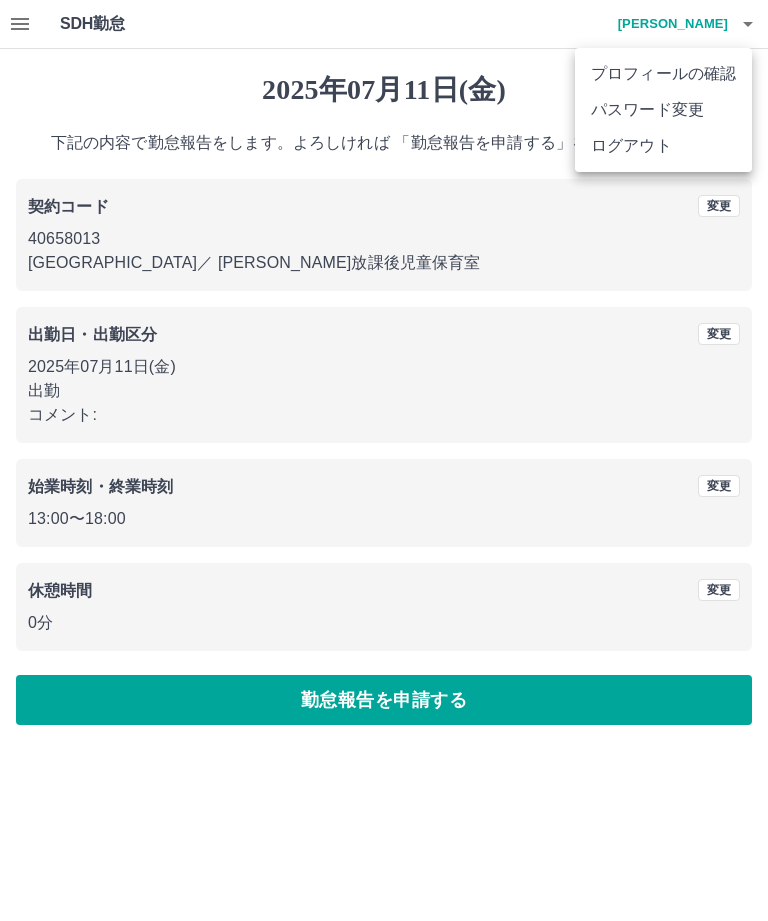 click on "ログアウト" at bounding box center (663, 146) 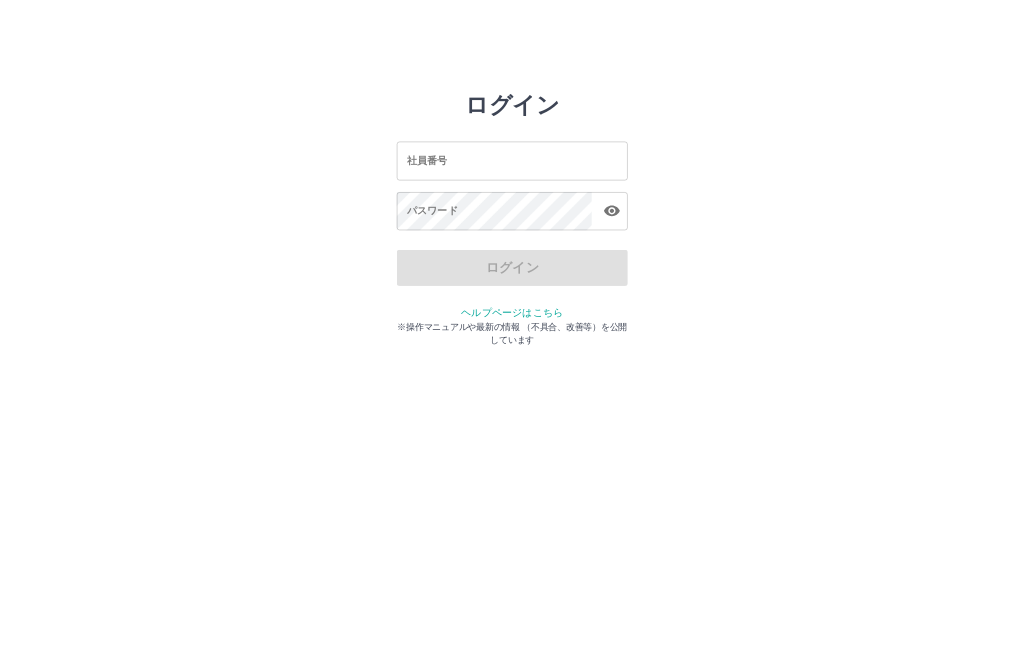 scroll, scrollTop: 0, scrollLeft: 0, axis: both 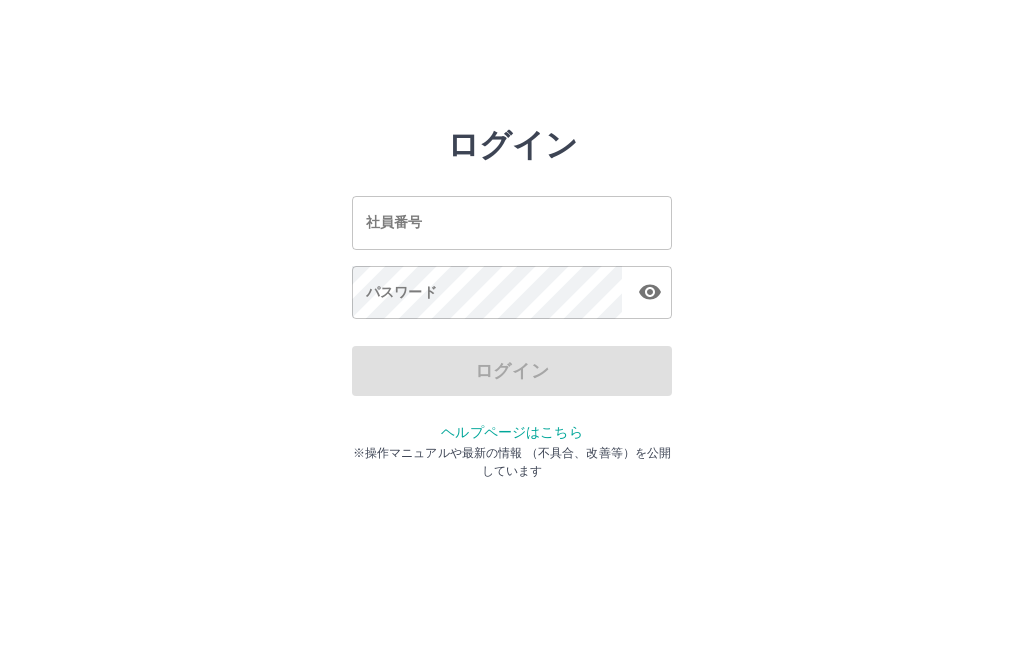 click on "ログイン 社員番号 社員番号 パスワード パスワード ログイン ヘルプページはこちら ※操作マニュアルや最新の情報 （不具合、改善等）を公開しています" at bounding box center (512, 223) 